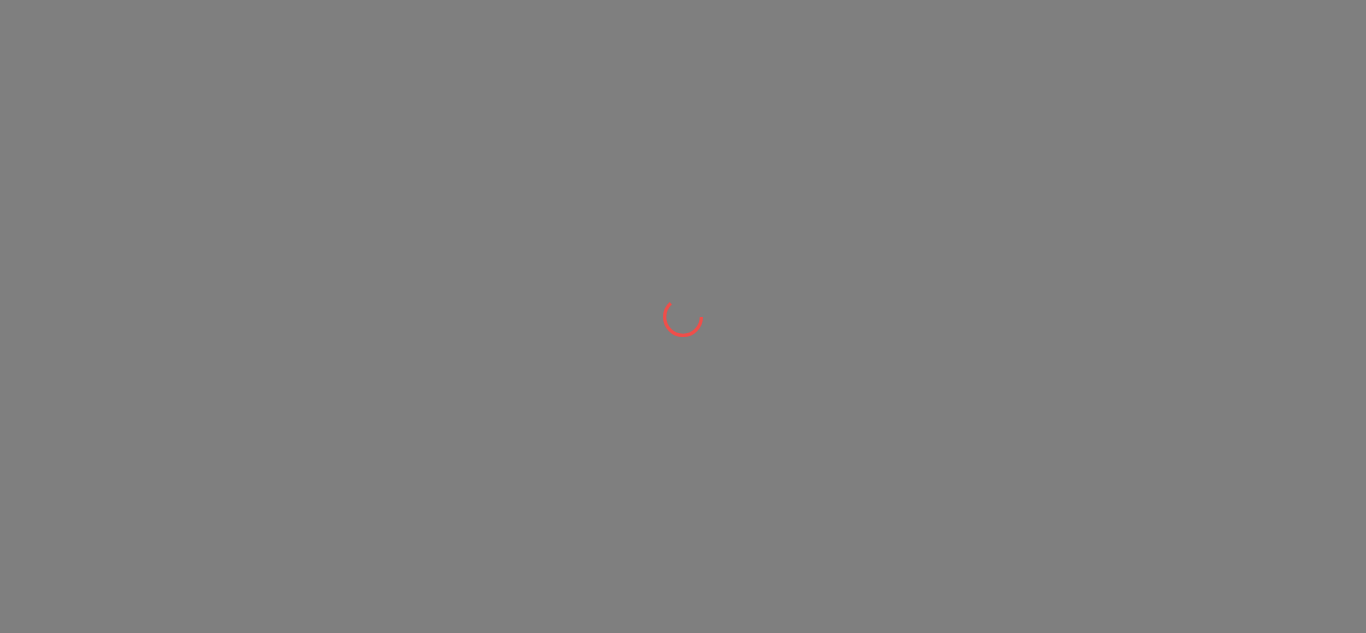 scroll, scrollTop: 0, scrollLeft: 0, axis: both 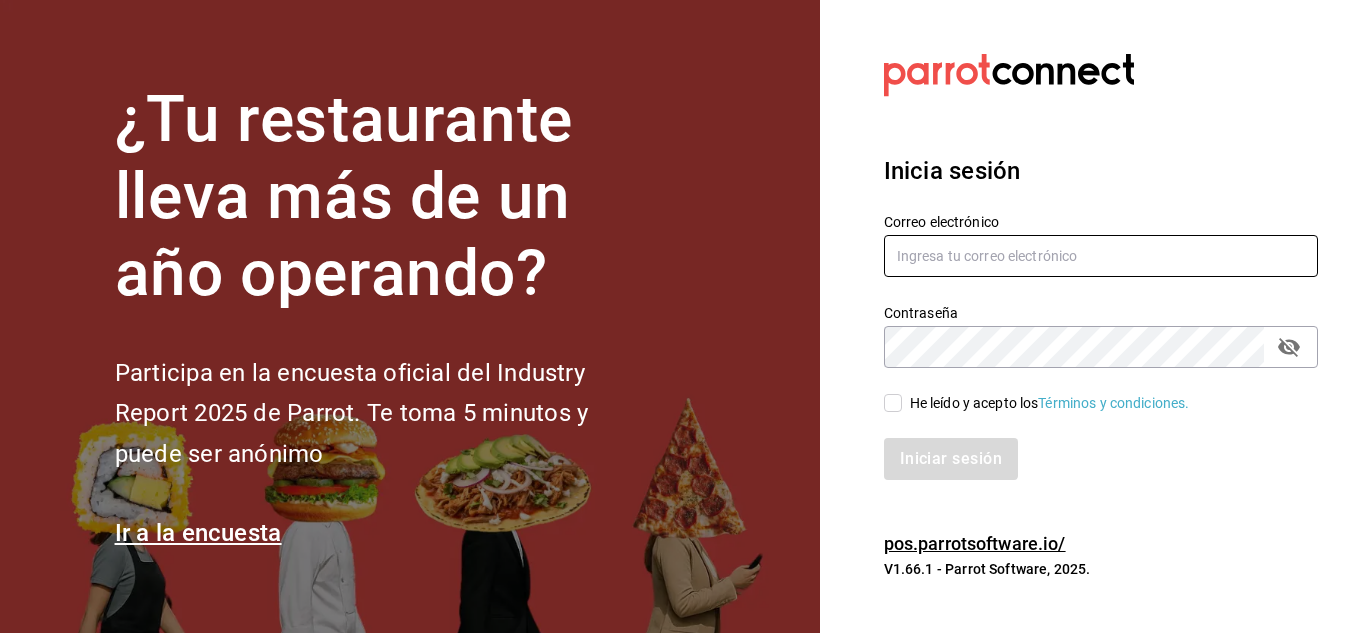 type on "del.toro.miguel@hotmail.com" 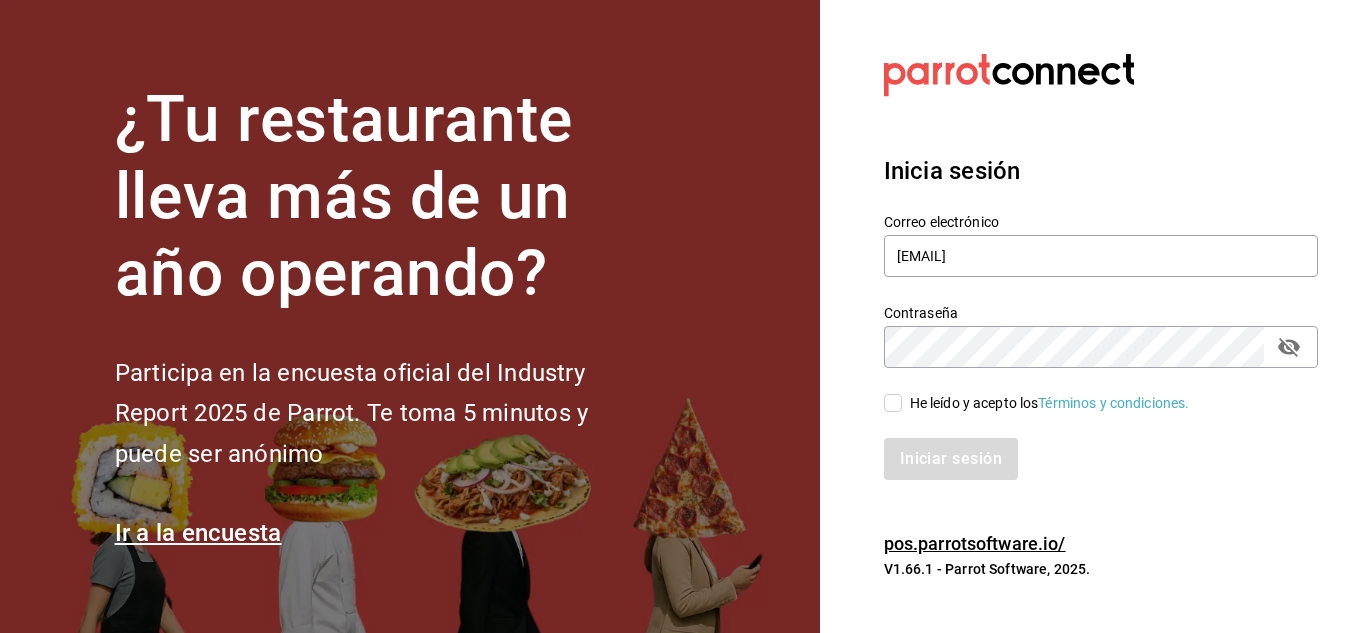 click on "He leído y acepto los  Términos y condiciones." at bounding box center [893, 403] 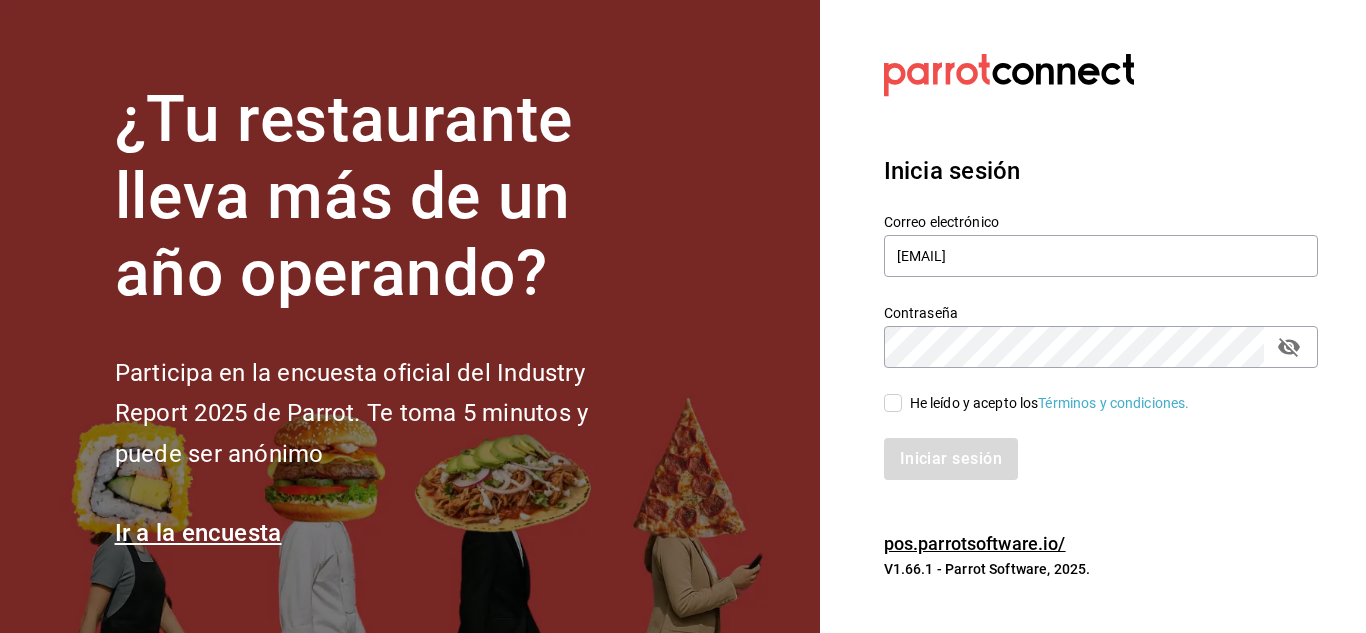 checkbox on "true" 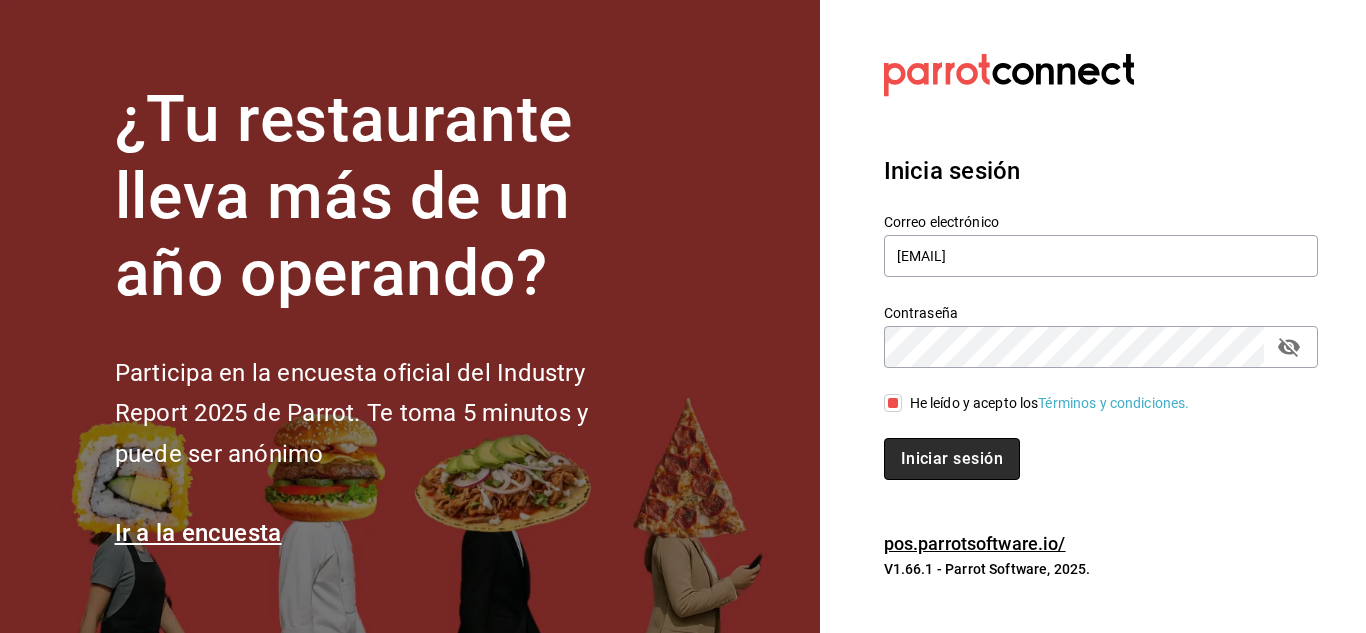 click on "Iniciar sesión" at bounding box center [952, 459] 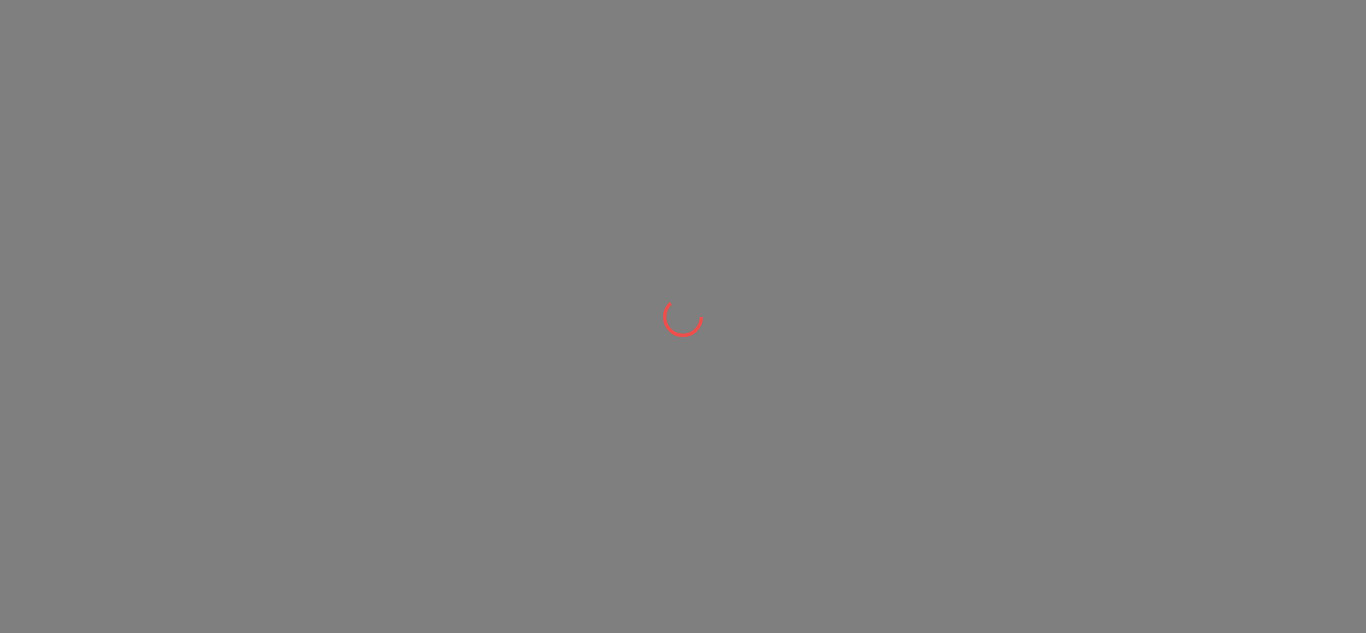 scroll, scrollTop: 0, scrollLeft: 0, axis: both 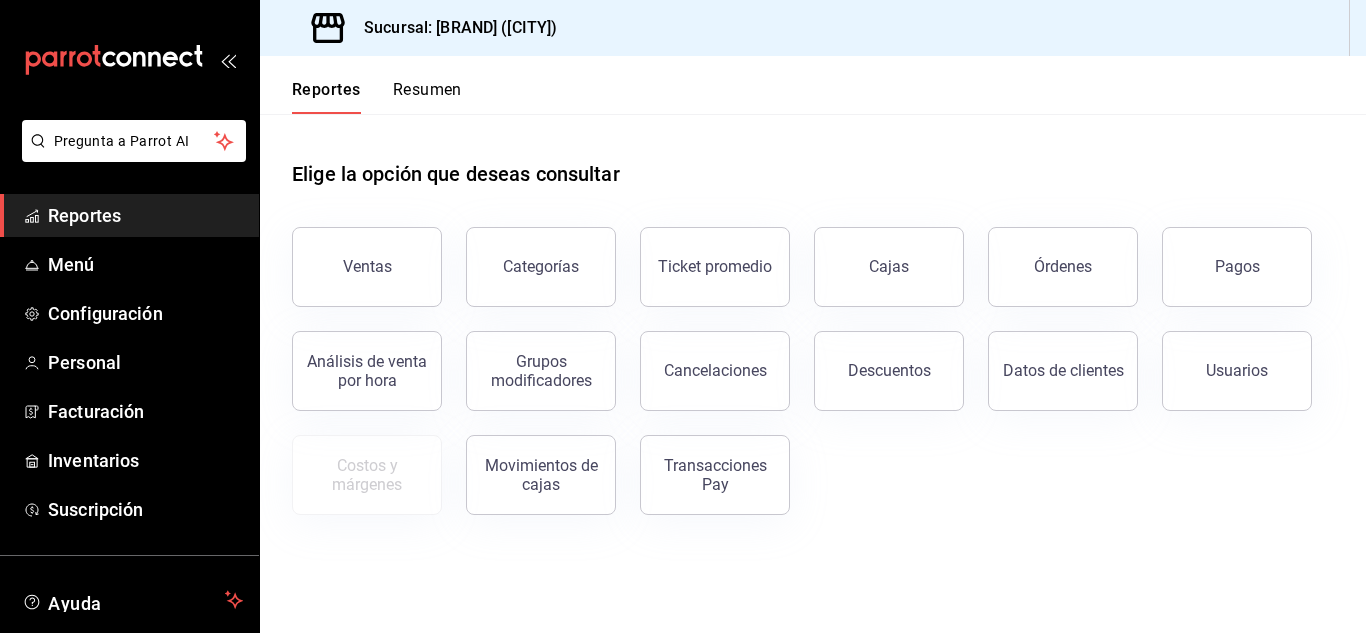 click on "Resumen" at bounding box center [427, 97] 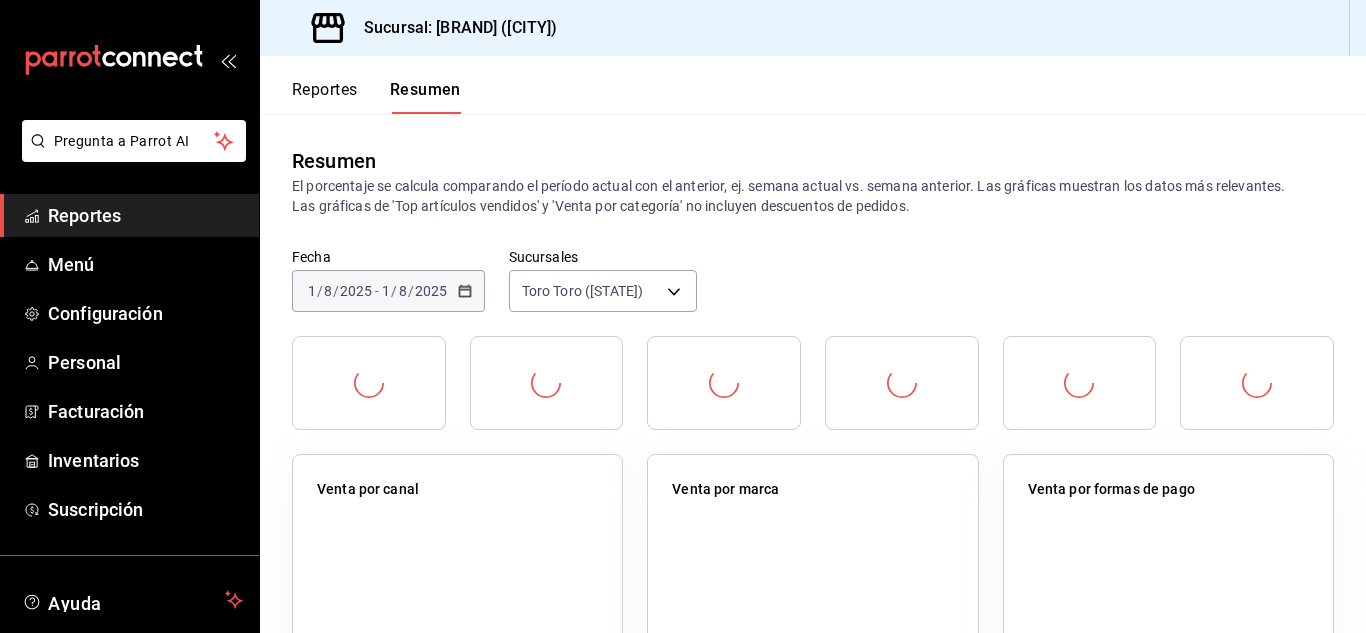 click on "Reportes" at bounding box center (325, 97) 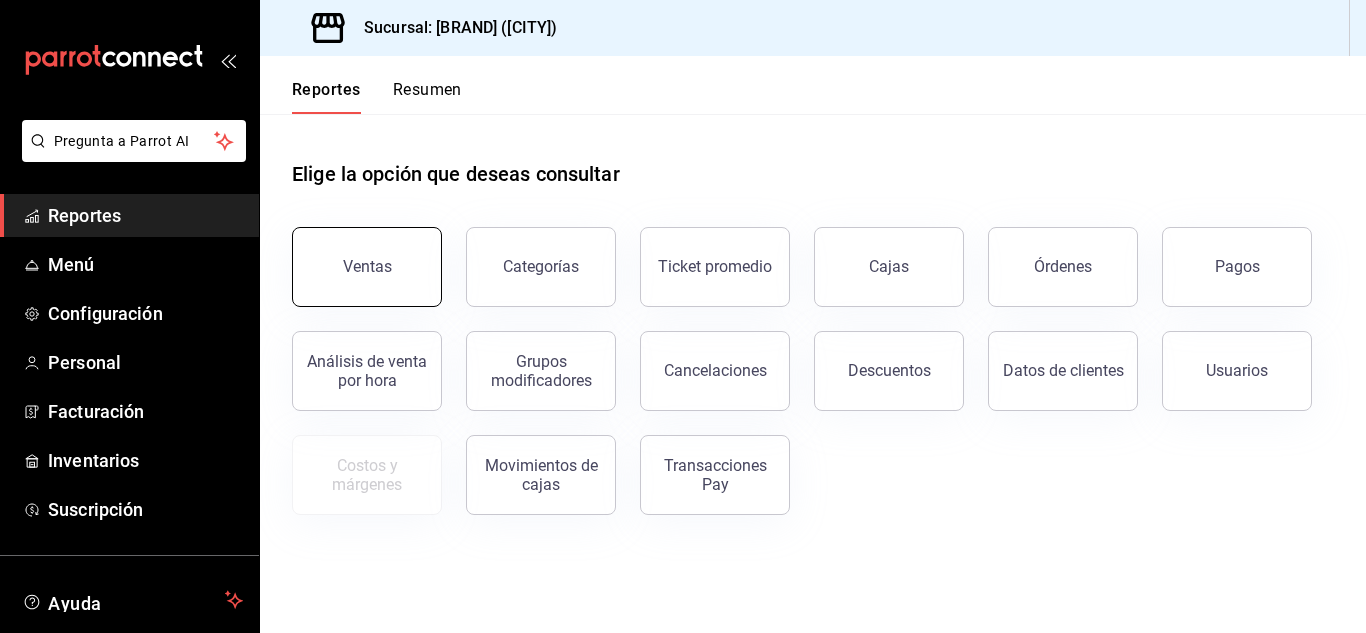 click on "Ventas" at bounding box center [367, 267] 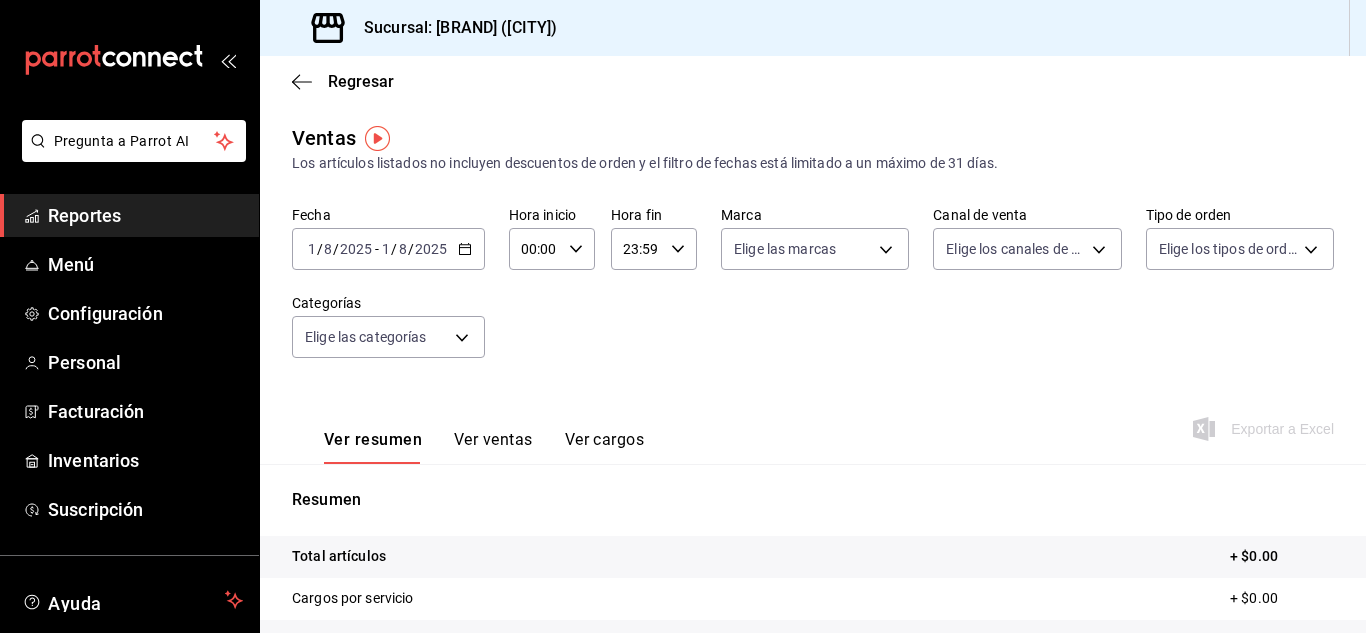 click 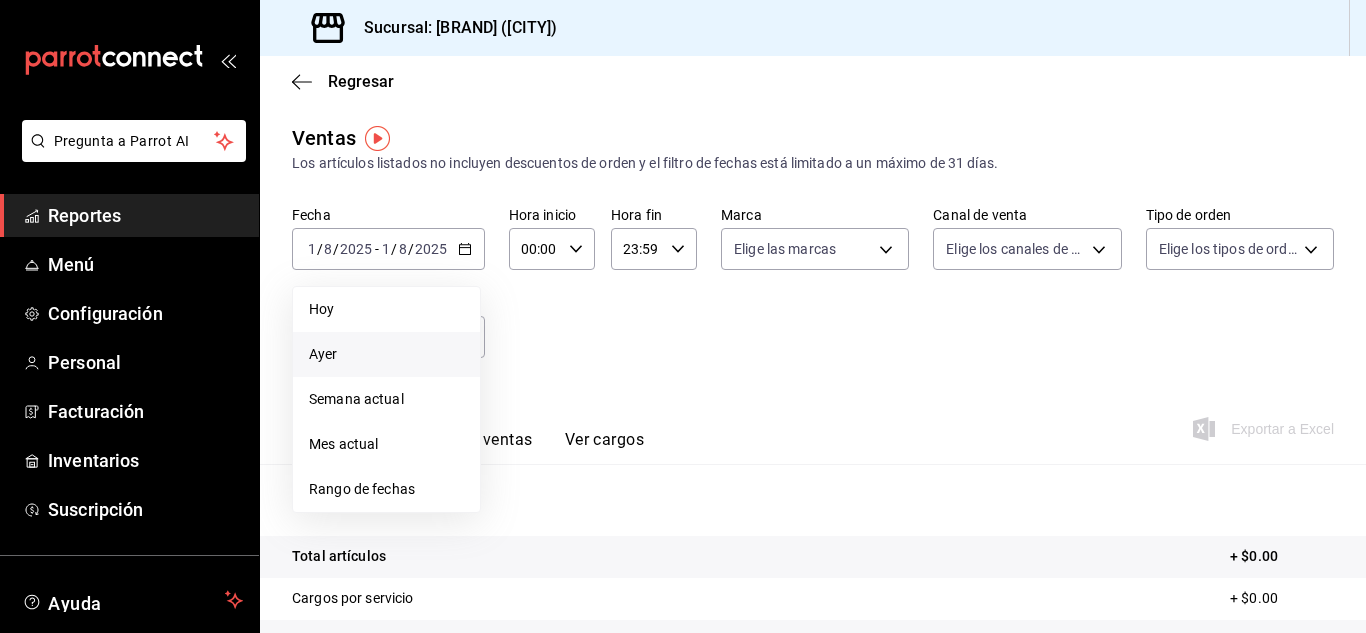 click on "Ayer" at bounding box center (386, 354) 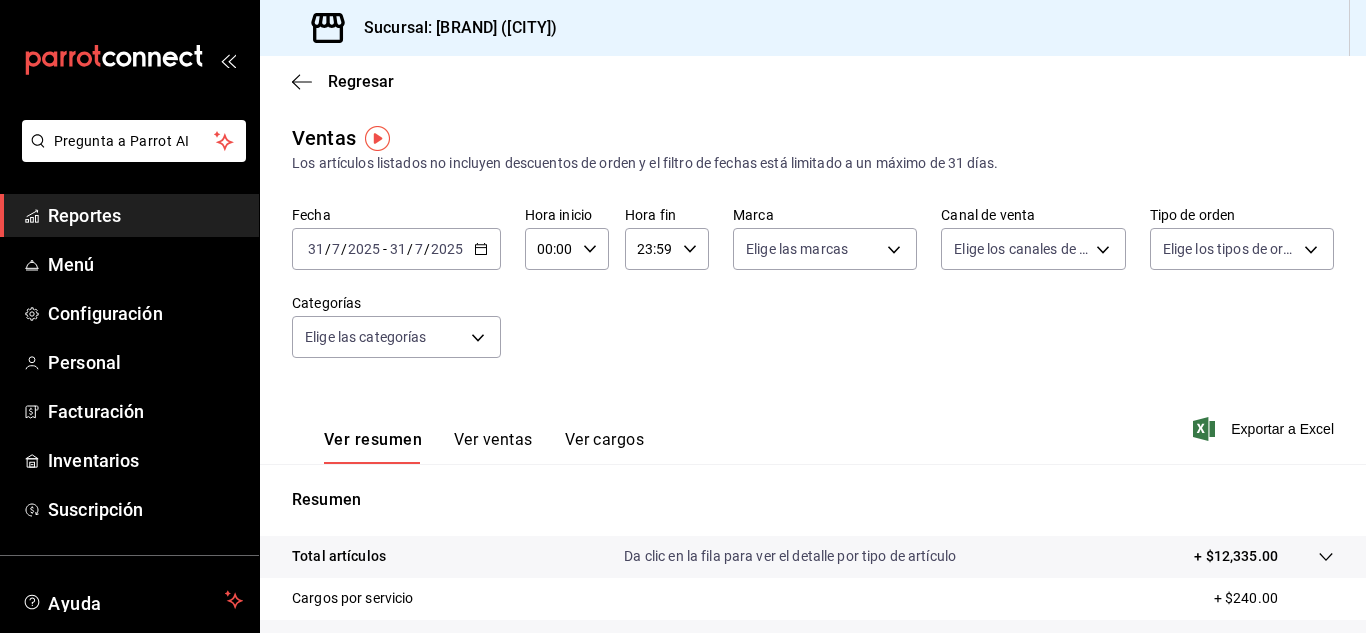 click on "Ver ventas" at bounding box center [493, 447] 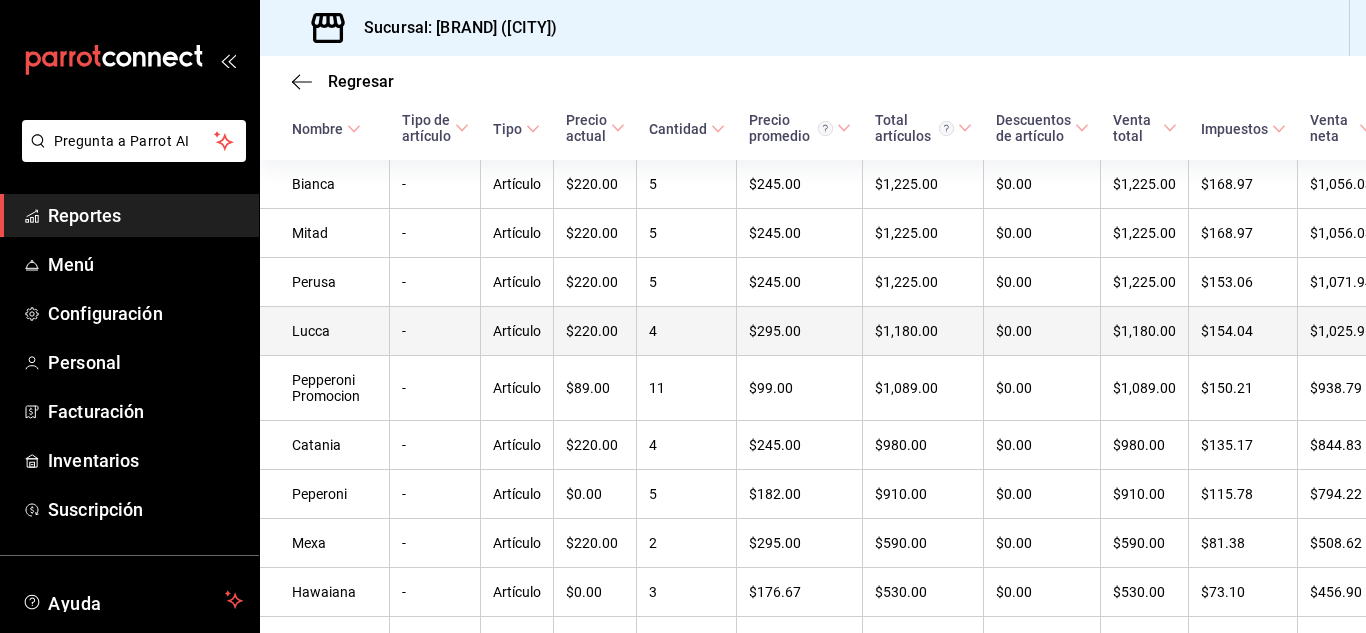 scroll, scrollTop: 400, scrollLeft: 0, axis: vertical 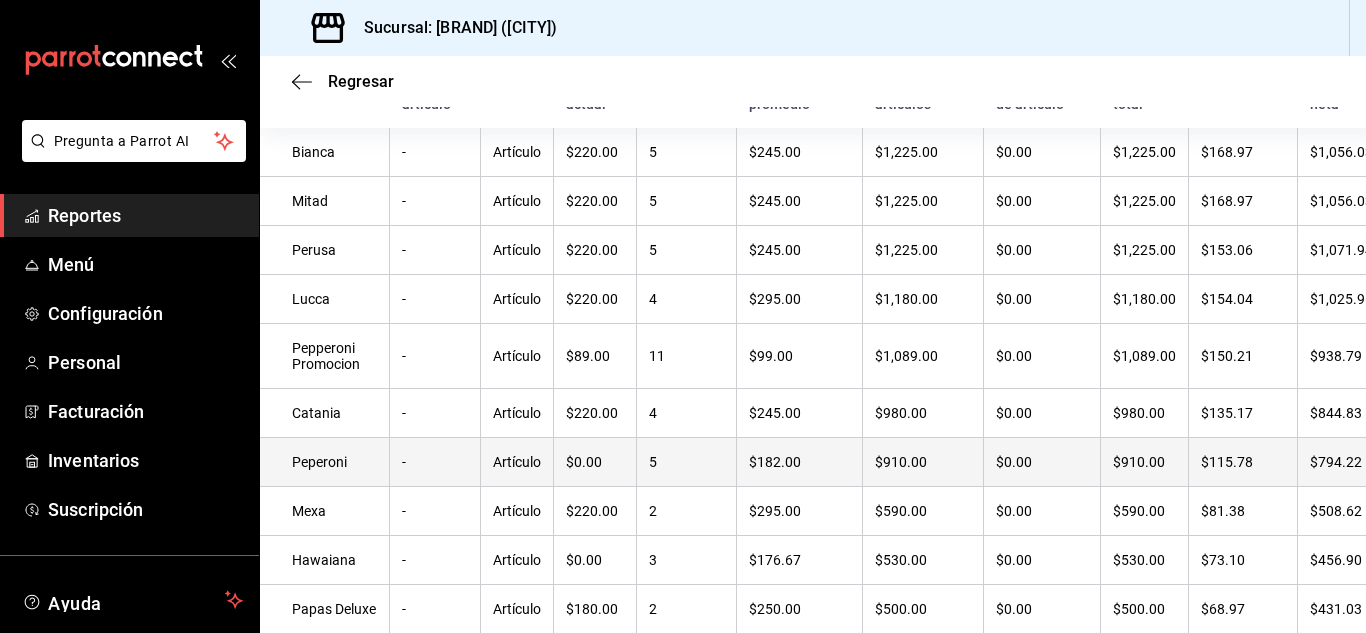 click on "5" at bounding box center (687, 462) 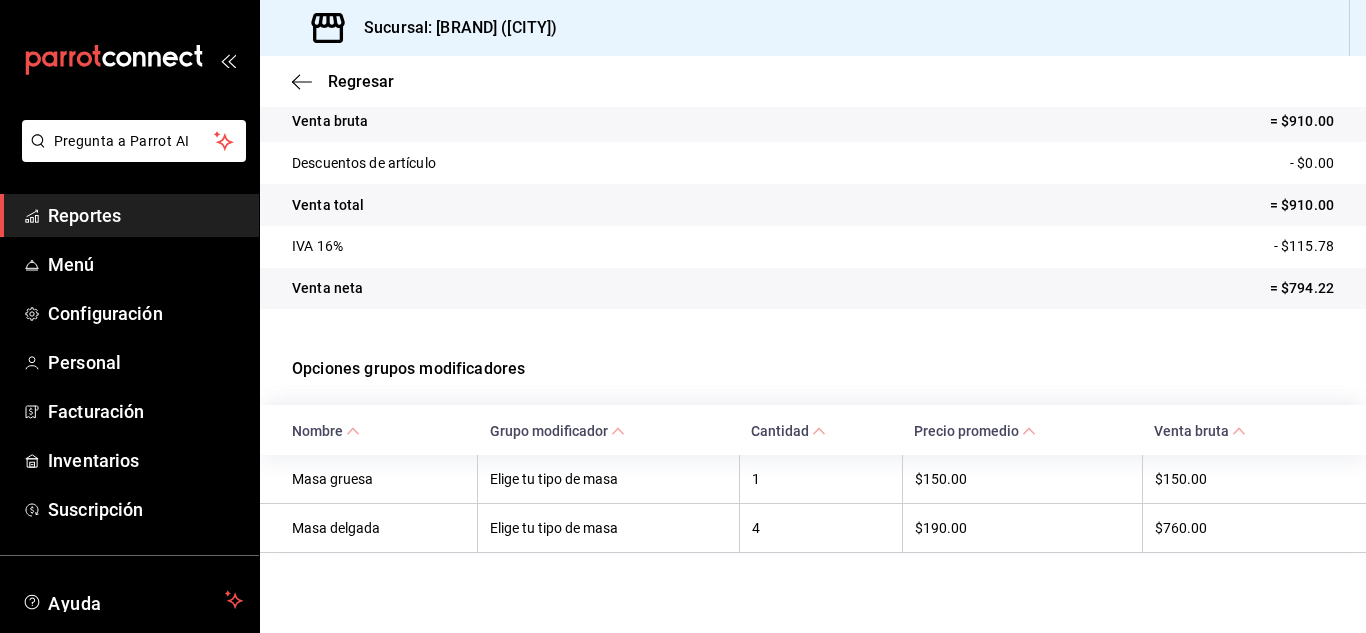 scroll, scrollTop: 0, scrollLeft: 0, axis: both 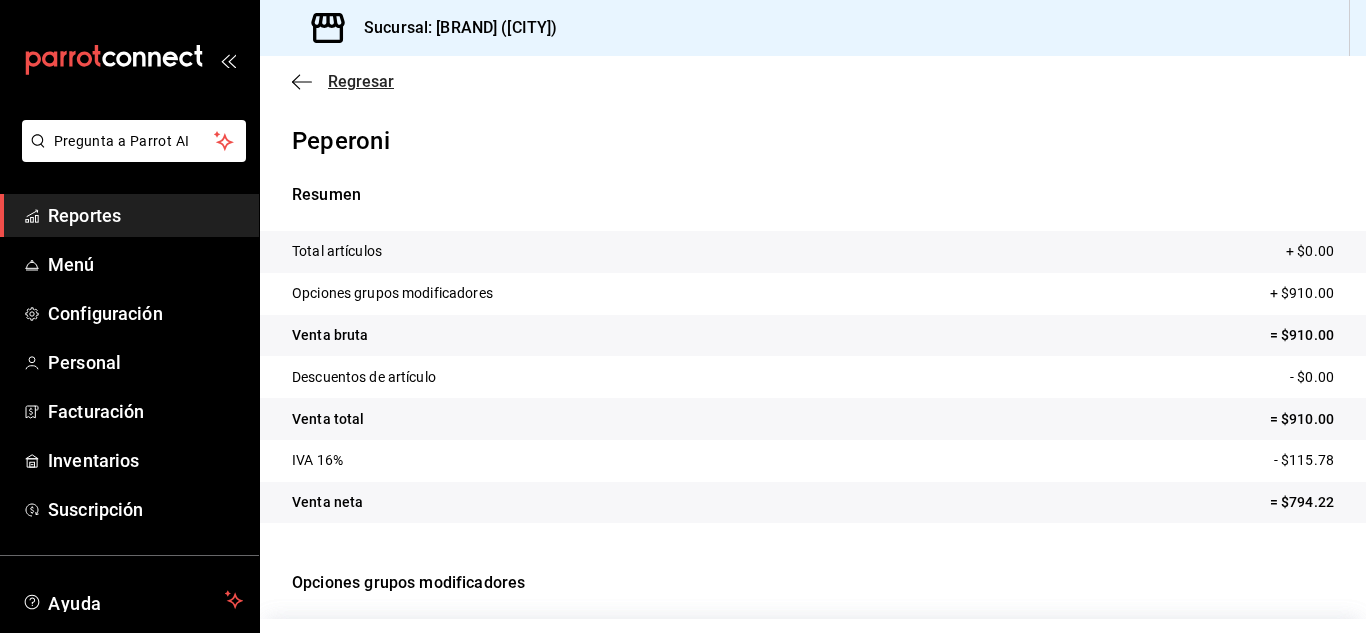 click on "Regresar" at bounding box center [361, 81] 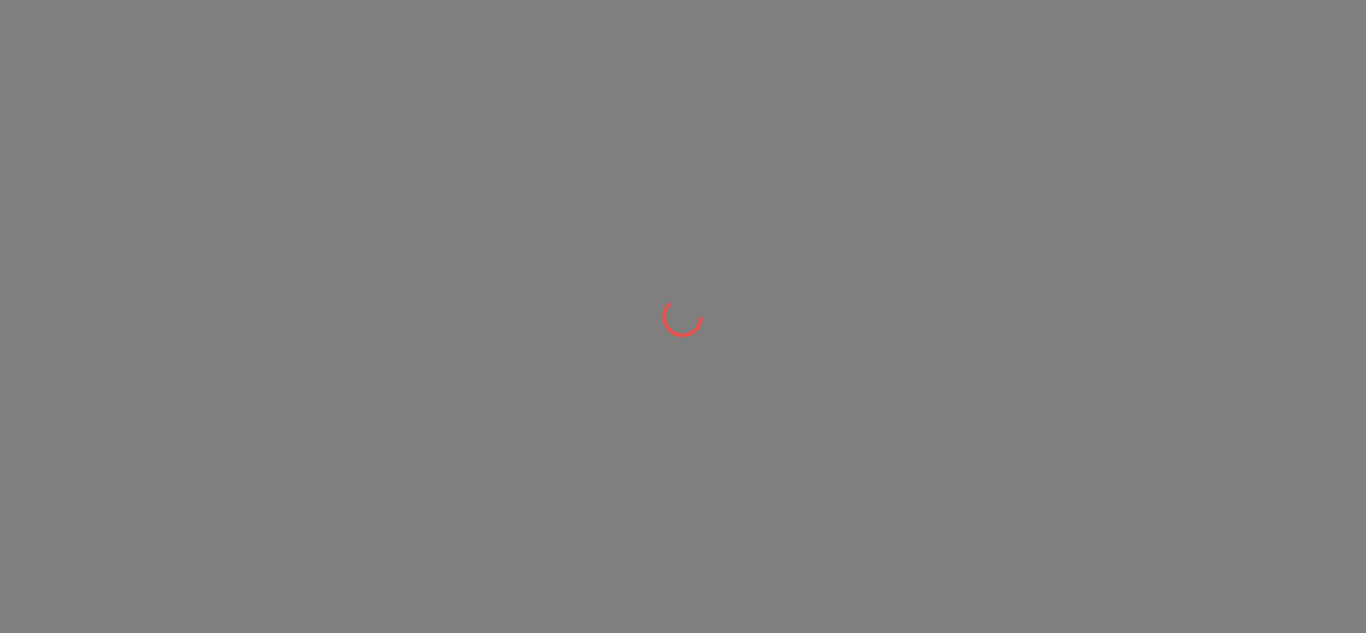 scroll, scrollTop: 0, scrollLeft: 0, axis: both 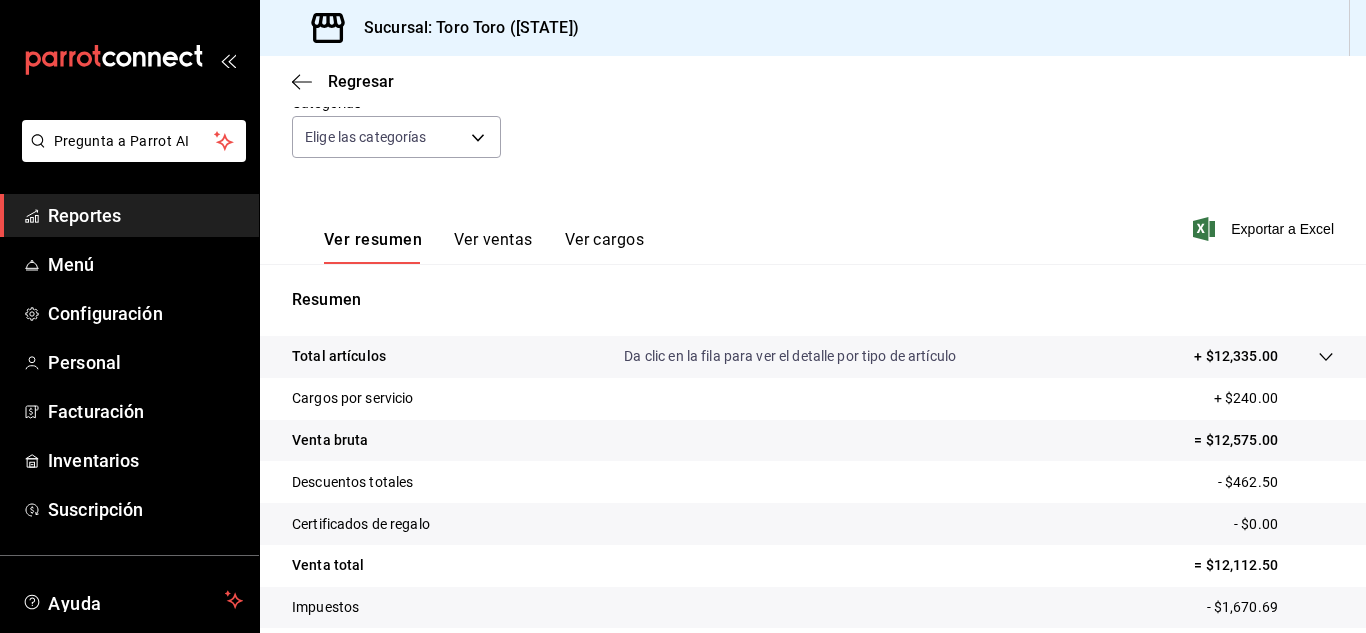 click on "Ver ventas" at bounding box center (493, 247) 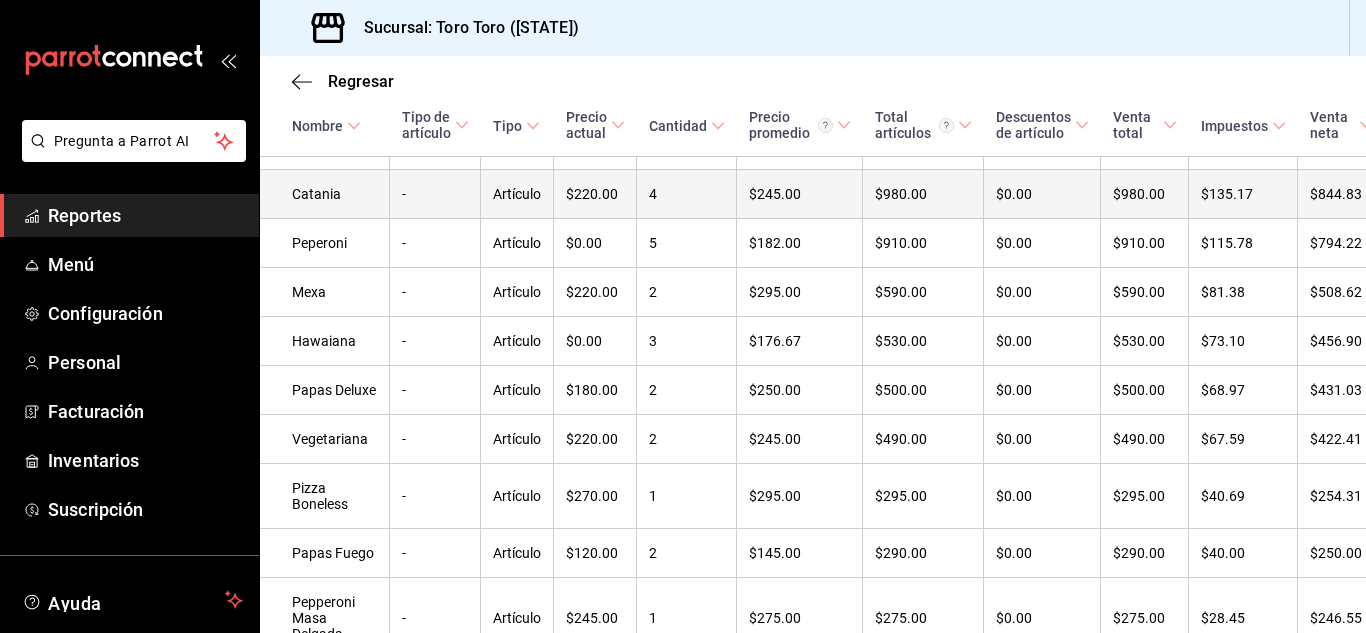 scroll, scrollTop: 700, scrollLeft: 0, axis: vertical 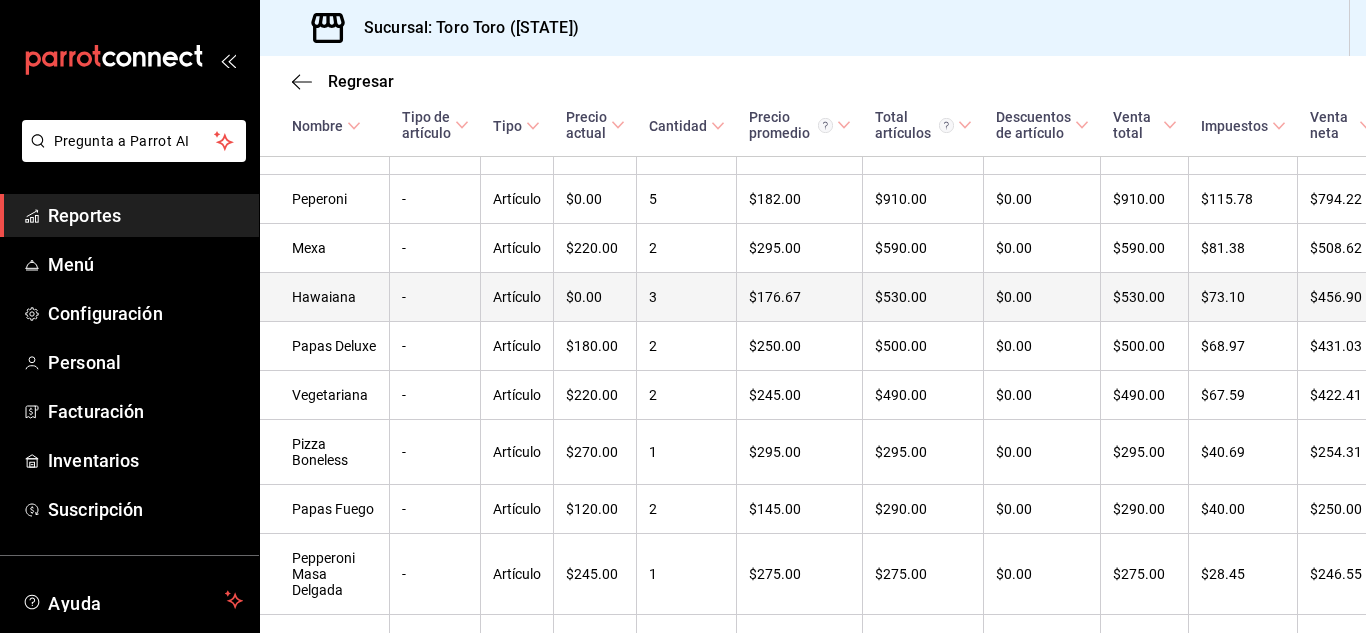click on "3" at bounding box center (687, 297) 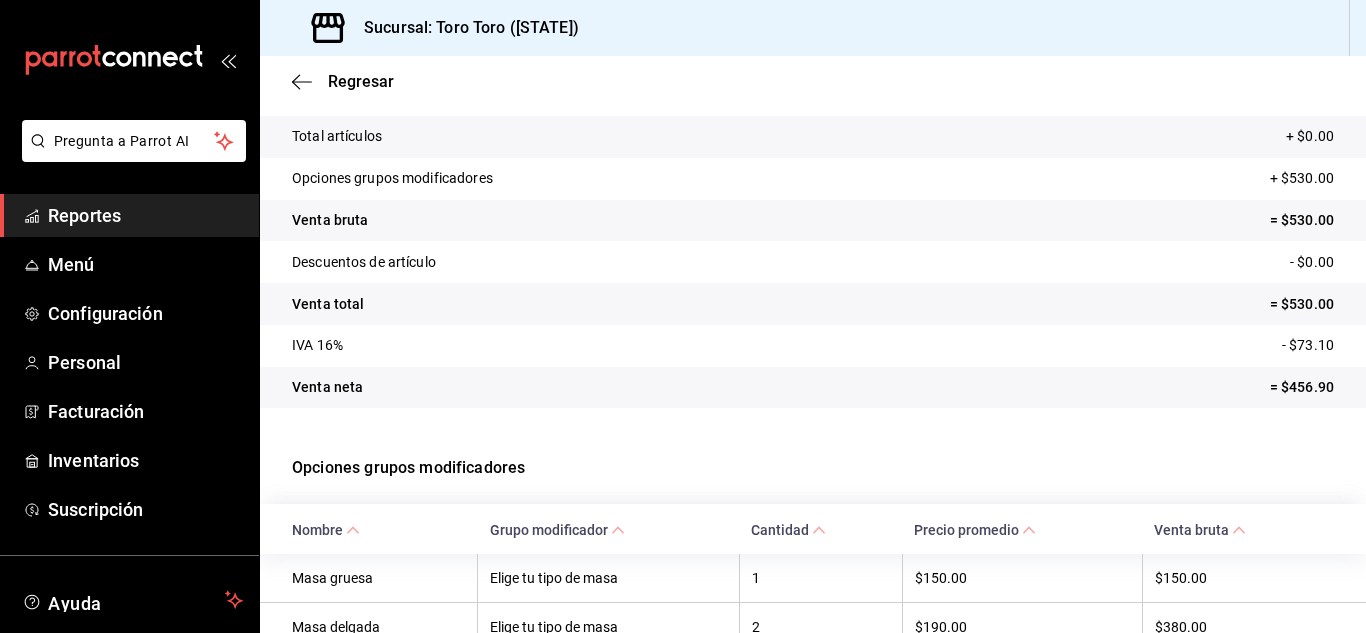 scroll, scrollTop: 0, scrollLeft: 0, axis: both 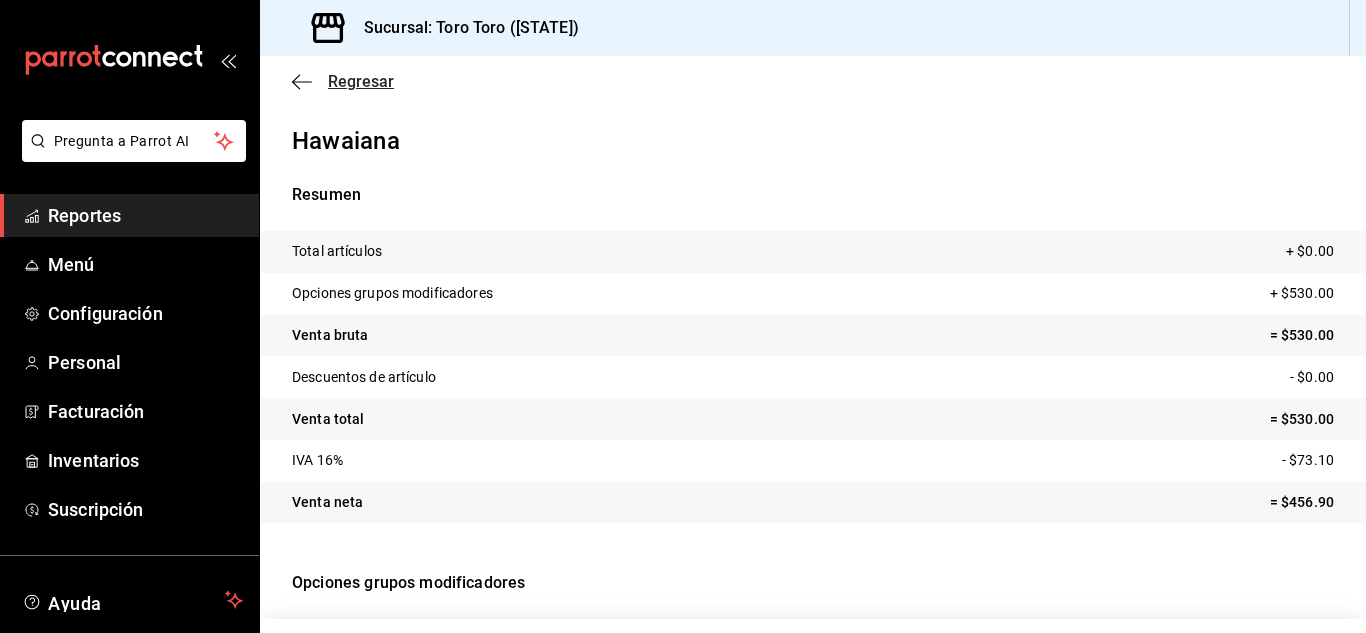 click on "Regresar" at bounding box center [361, 81] 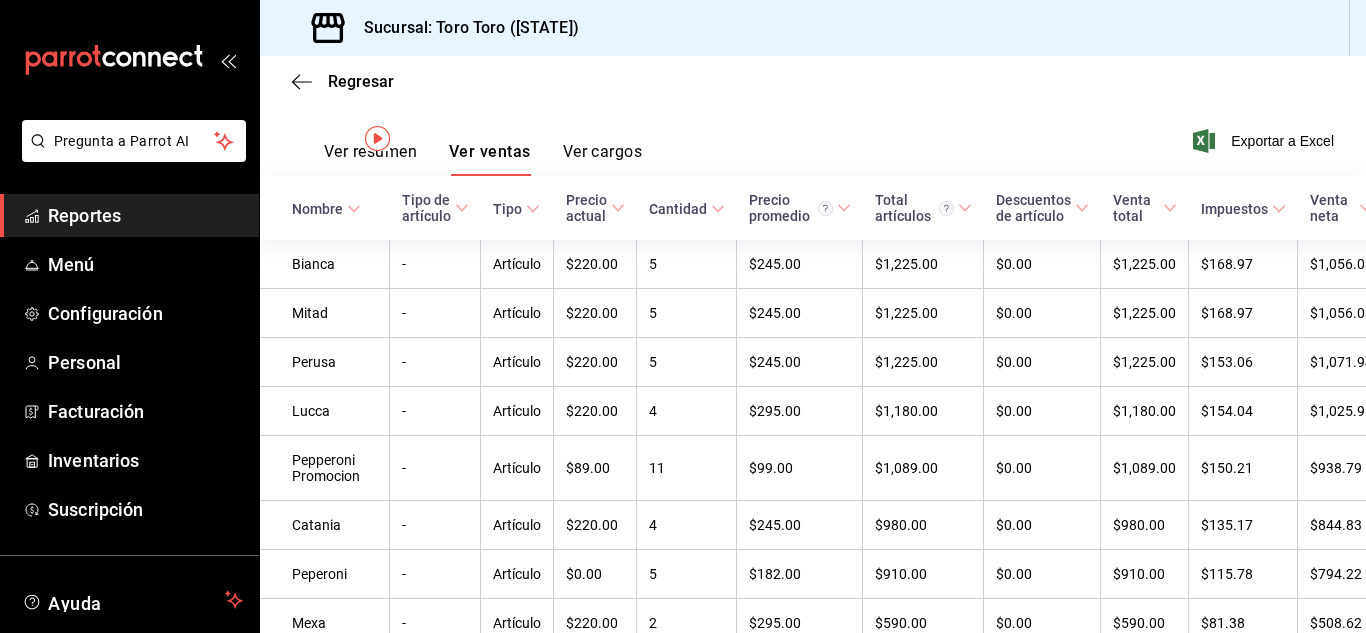 scroll, scrollTop: 0, scrollLeft: 0, axis: both 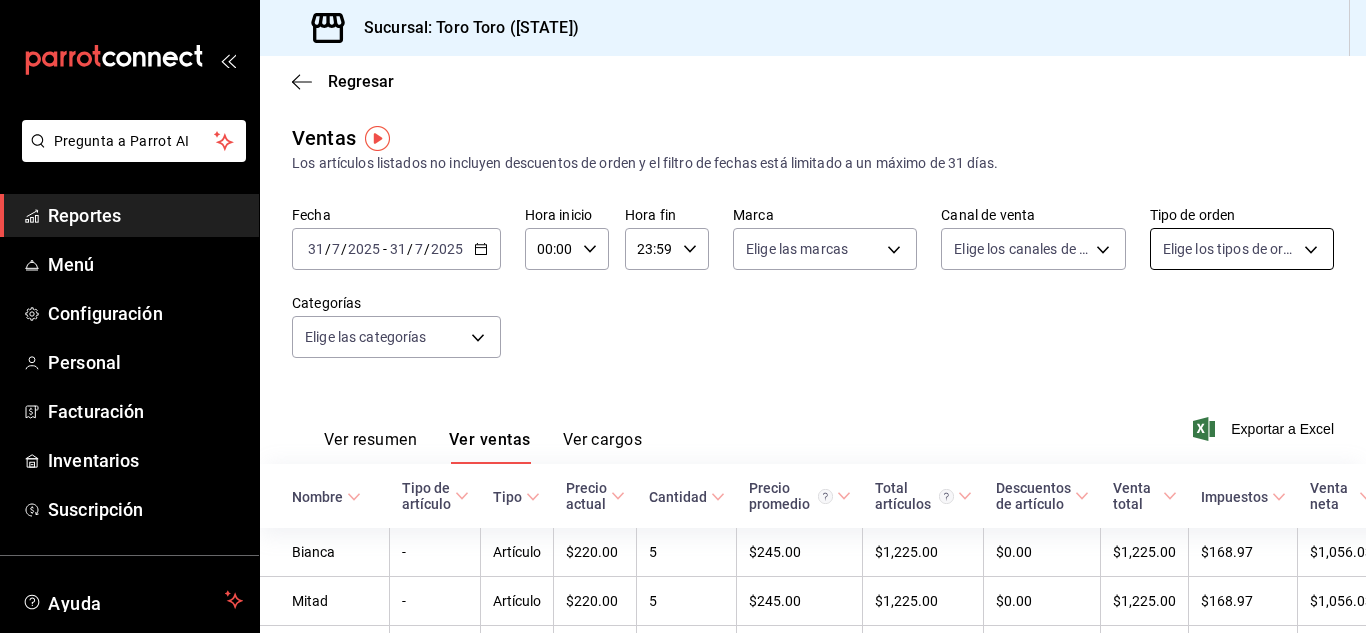 click on "Pregunta a Parrot AI Reportes   Menú   Configuración   Personal   Facturación   Inventarios   Suscripción   Ayuda Recomienda Parrot   [FIRST] [LAST]   Sugerir nueva función   Sucursal: Toro Toro ([STATE]) Regresar Ventas Los artículos listados no incluyen descuentos de orden y el filtro de fechas está limitado a un máximo de 31 días. Fecha 2025-07-31 31 / 7 / 2025 - 2025-07-31 31 / 7 / 2025 Hora inicio 00:00 Hora inicio Hora fin 23:59 Hora fin Marca Elige las marcas Canal de venta Elige los canales de venta Tipo de orden Elige los tipos de orden Categorías Elige las categorías Ver resumen Ver ventas Ver cargos Exportar a Excel Nombre Tipo de artículo Tipo Precio actual Cantidad Precio promedio   Total artículos   Descuentos de artículo Venta total Impuestos Venta neta Bianca - Artículo $220.00 5 $245.00 $1,225.00 $0.00 $1,225.00 $168.97 $1,056.03 Mitad - Artículo $220.00 5 $245.00 $1,225.00 $0.00 $1,225.00 $168.97 $1,056.03 Perusa - Artículo $220.00 5 $245.00 $1,225.00 $0.00 -" at bounding box center [683, 316] 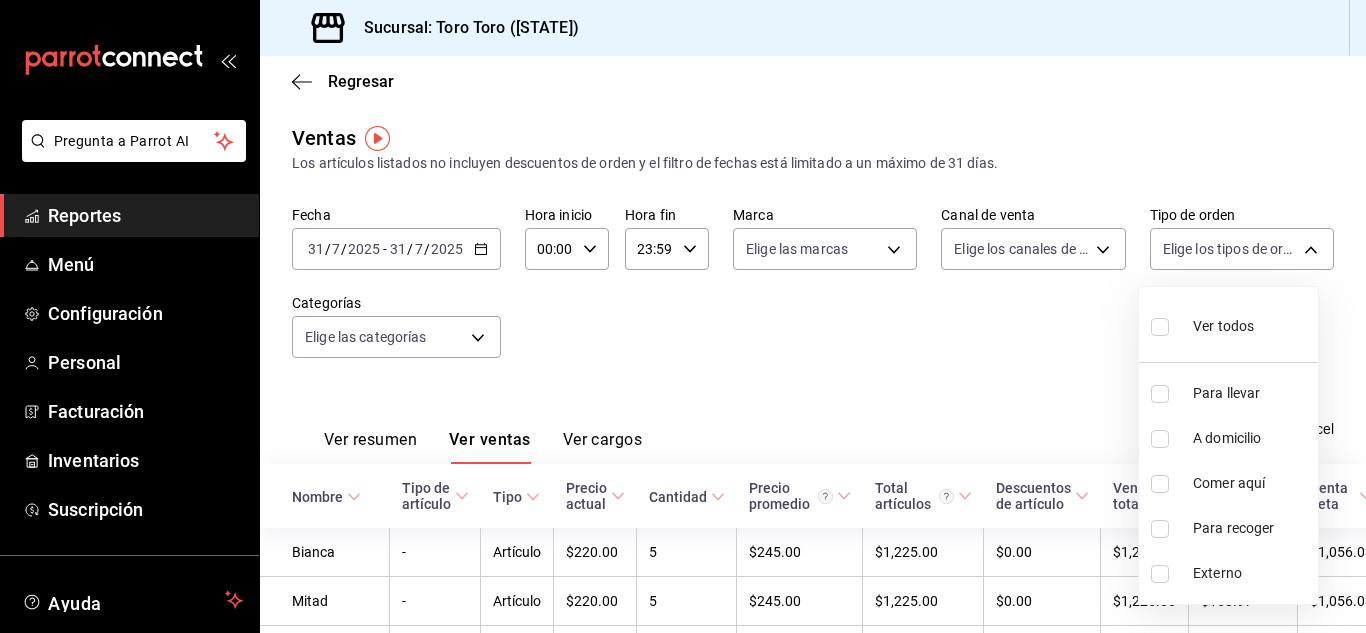 click on "Comer aquí" at bounding box center [1228, 483] 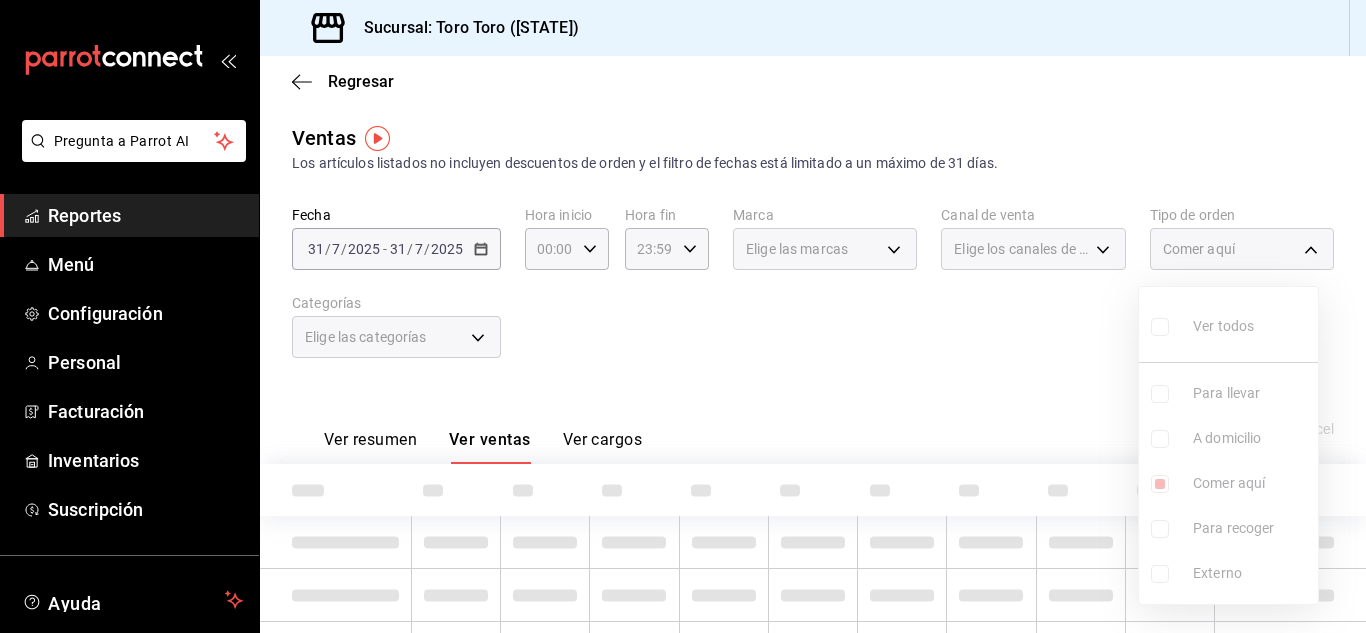 click at bounding box center [683, 316] 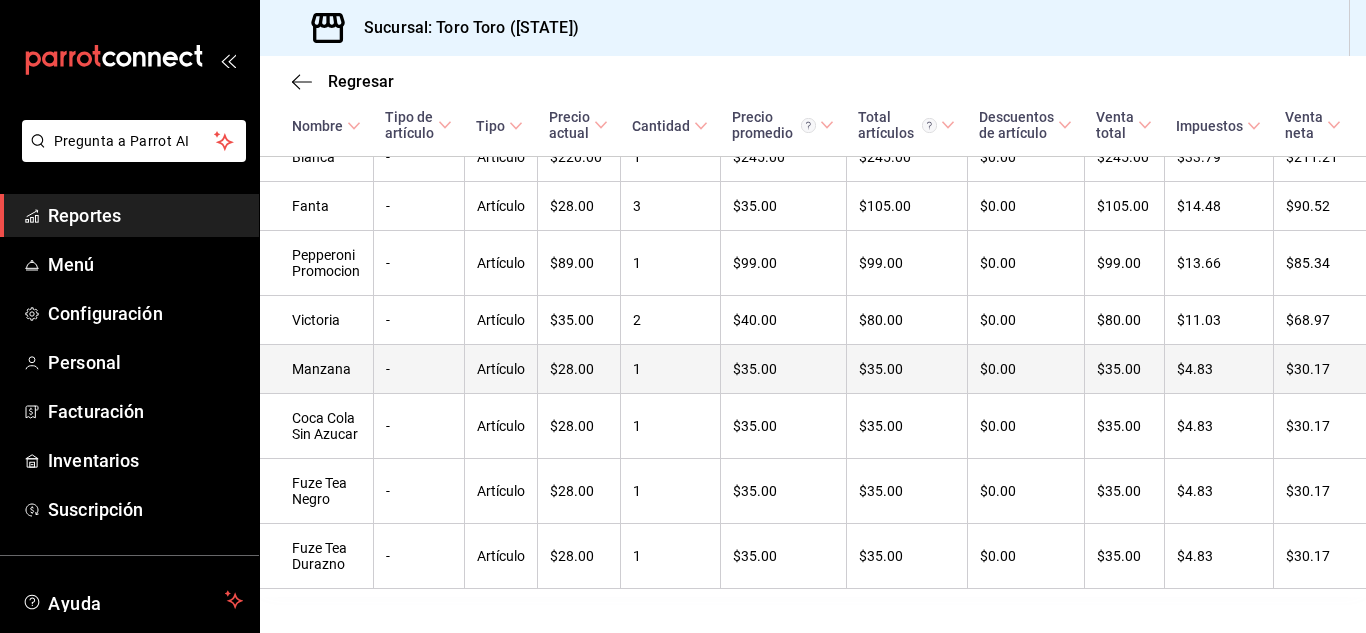 scroll, scrollTop: 589, scrollLeft: 0, axis: vertical 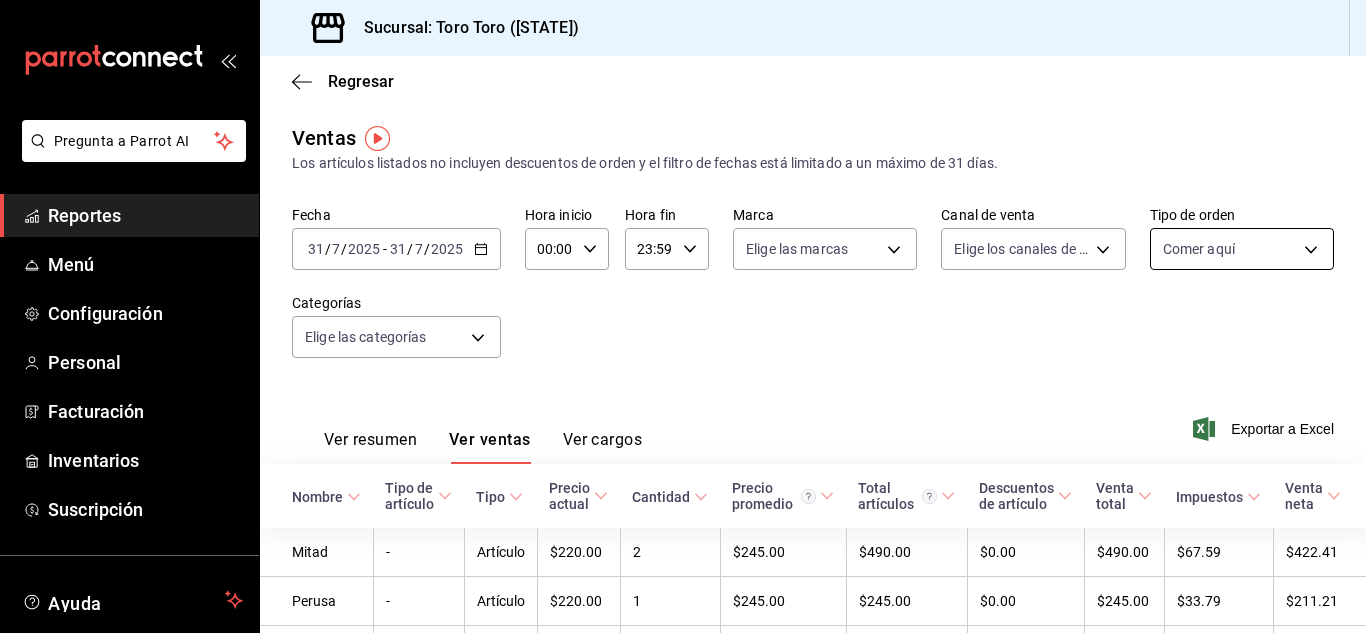 click on "Pregunta a Parrot AI Reportes   Menú   Configuración   Personal   Facturación   Inventarios   Suscripción   Ayuda Recomienda Parrot   [FIRST] [LAST]   Sugerir nueva función   Sucursal: Toro Toro ([STATE]) Regresar Ventas Los artículos listados no incluyen descuentos de orden y el filtro de fechas está limitado a un máximo de 31 días. Fecha 2025-07-31 31 / 7 / 2025 - 2025-07-31 31 / 7 / 2025 Hora inicio 00:00 Hora inicio Hora fin 23:59 Hora fin Marca Elige las marcas Canal de venta Elige los canales de venta Tipo de orden Comer aquí 6c9ac38a-6f7a-4fff-bdb9-60f172351bd2 Categorías Elige las categorías Ver resumen Ver ventas Ver cargos Exportar a Excel Nombre Tipo de artículo Tipo Precio actual Cantidad Precio promedio   Total artículos   Descuentos de artículo Venta total Impuestos Venta neta Mitad - Artículo $220.00 2 $245.00 $490.00 $0.00 $490.00 $67.59 $422.41 Perusa - Artículo $220.00 1 $245.00 $245.00 $0.00 $245.00 $33.79 $211.21 Bianca - Artículo $220.00 1 $245.00" at bounding box center [683, 316] 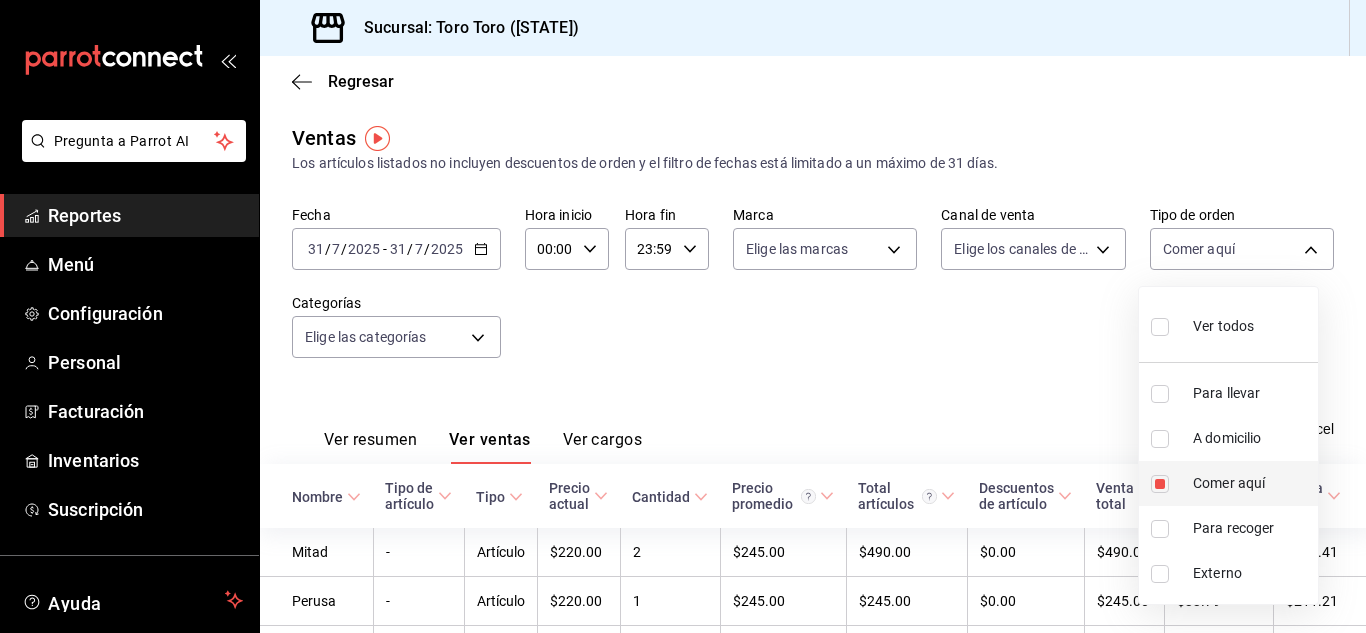 click on "Comer aquí" at bounding box center [1228, 483] 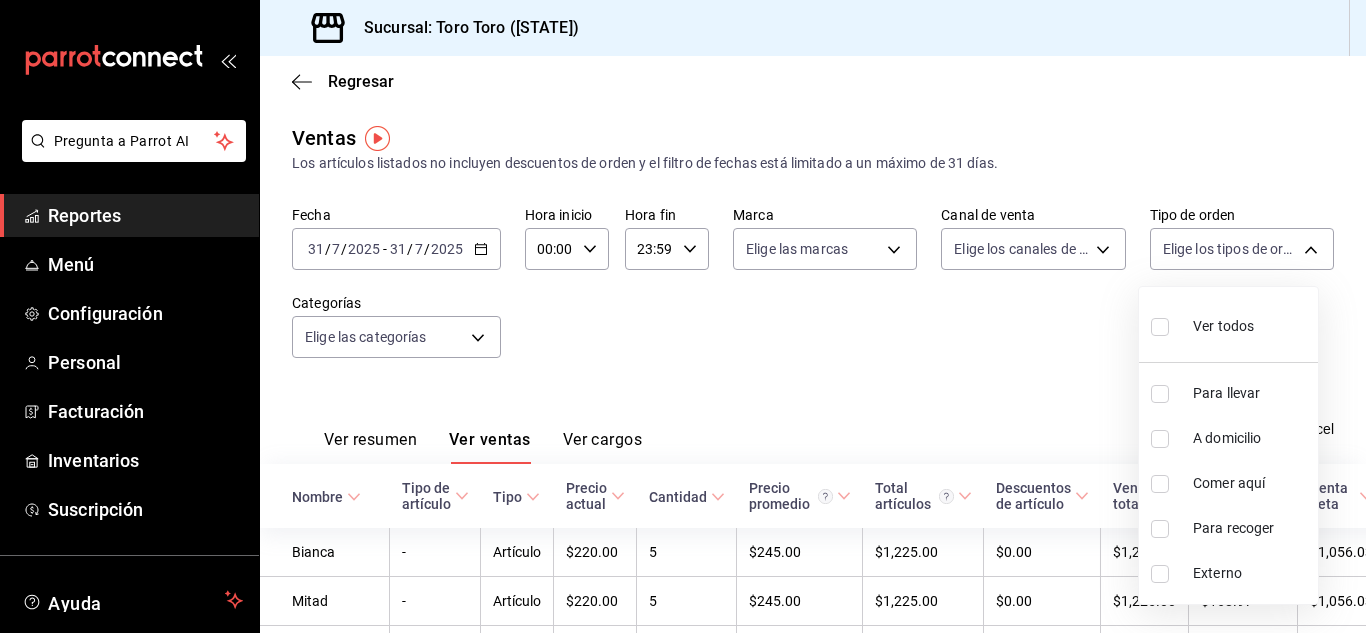 click at bounding box center [683, 316] 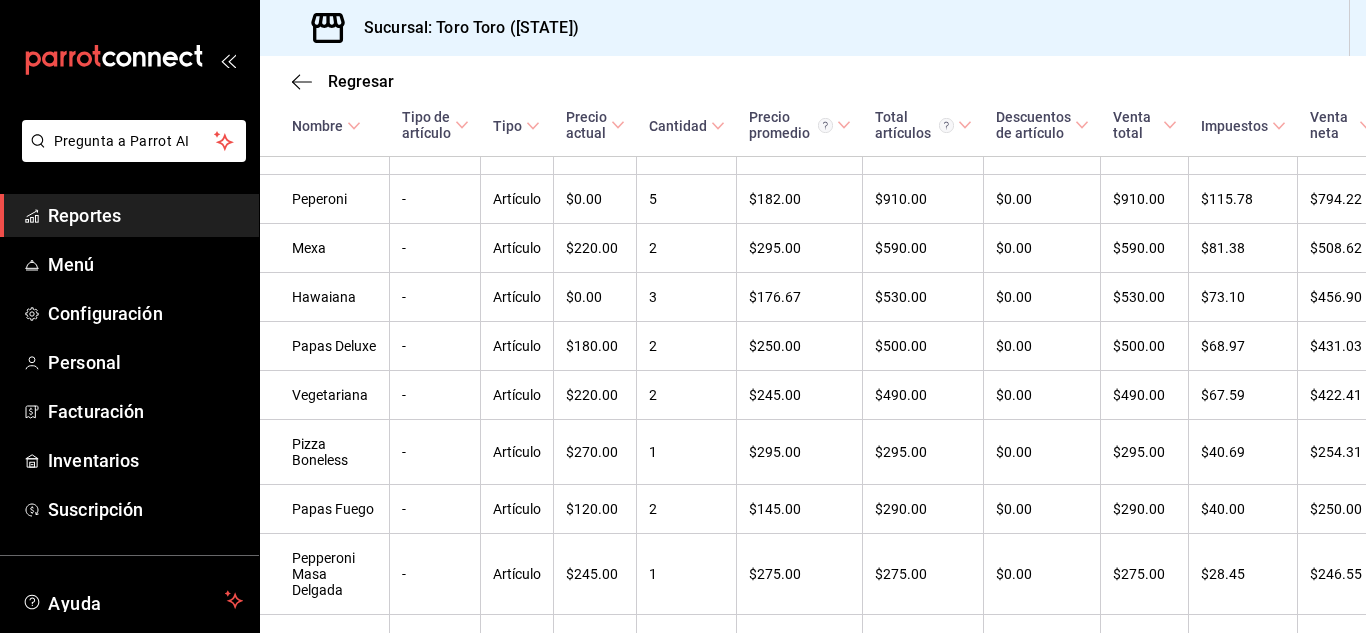 scroll, scrollTop: 800, scrollLeft: 0, axis: vertical 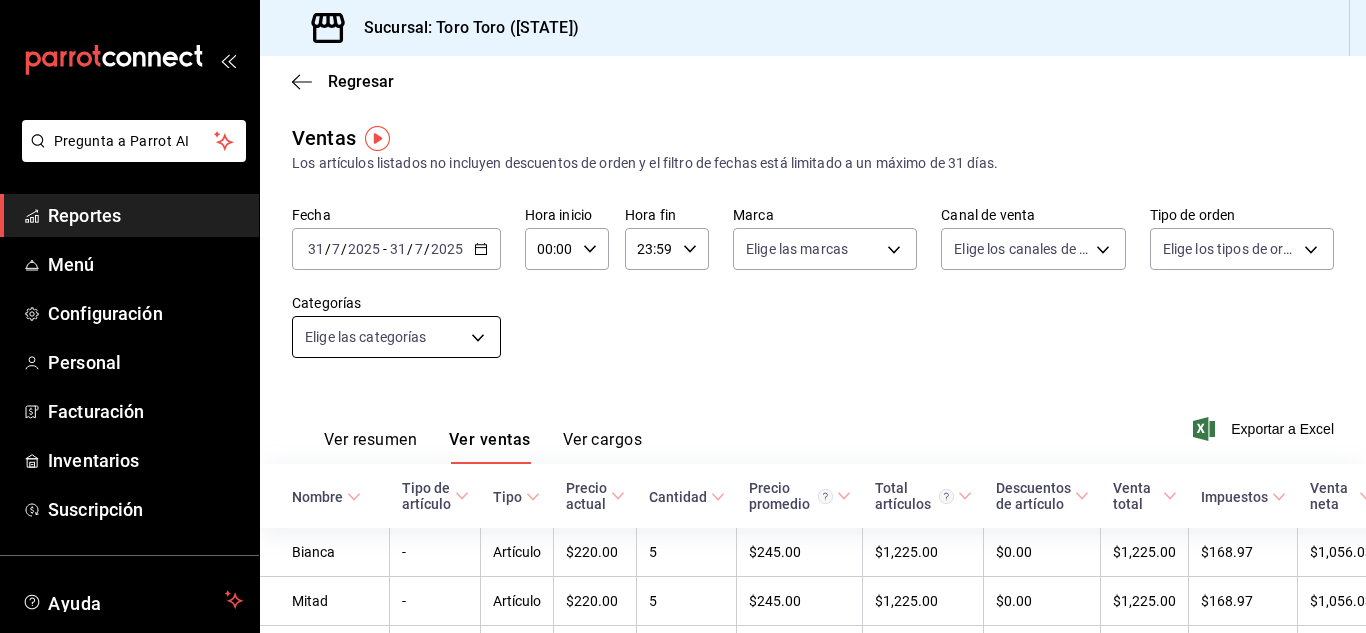click on "Pregunta a Parrot AI Reportes   Menú   Configuración   Personal   Facturación   Inventarios   Suscripción   Ayuda Recomienda Parrot   [FIRST] [LAST]   Sugerir nueva función   Sucursal: Toro Toro ([STATE]) Regresar Ventas Los artículos listados no incluyen descuentos de orden y el filtro de fechas está limitado a un máximo de 31 días. Fecha 2025-07-31 31 / 7 / 2025 - 2025-07-31 31 / 7 / 2025 Hora inicio 00:00 Hora inicio Hora fin 23:59 Hora fin Marca Elige las marcas Canal de venta Elige los canales de venta Tipo de orden Elige los tipos de orden Categorías Elige las categorías Ver resumen Ver ventas Ver cargos Exportar a Excel Nombre Tipo de artículo Tipo Precio actual Cantidad Precio promedio   Total artículos   Descuentos de artículo Venta total Impuestos Venta neta Bianca - Artículo $220.00 5 $245.00 $1,225.00 $0.00 $1,225.00 $168.97 $1,056.03 Mitad - Artículo $220.00 5 $245.00 $1,225.00 $0.00 $1,225.00 $168.97 $1,056.03 Perusa - Artículo $220.00 5 $245.00 $1,225.00 $0.00 -" at bounding box center [683, 316] 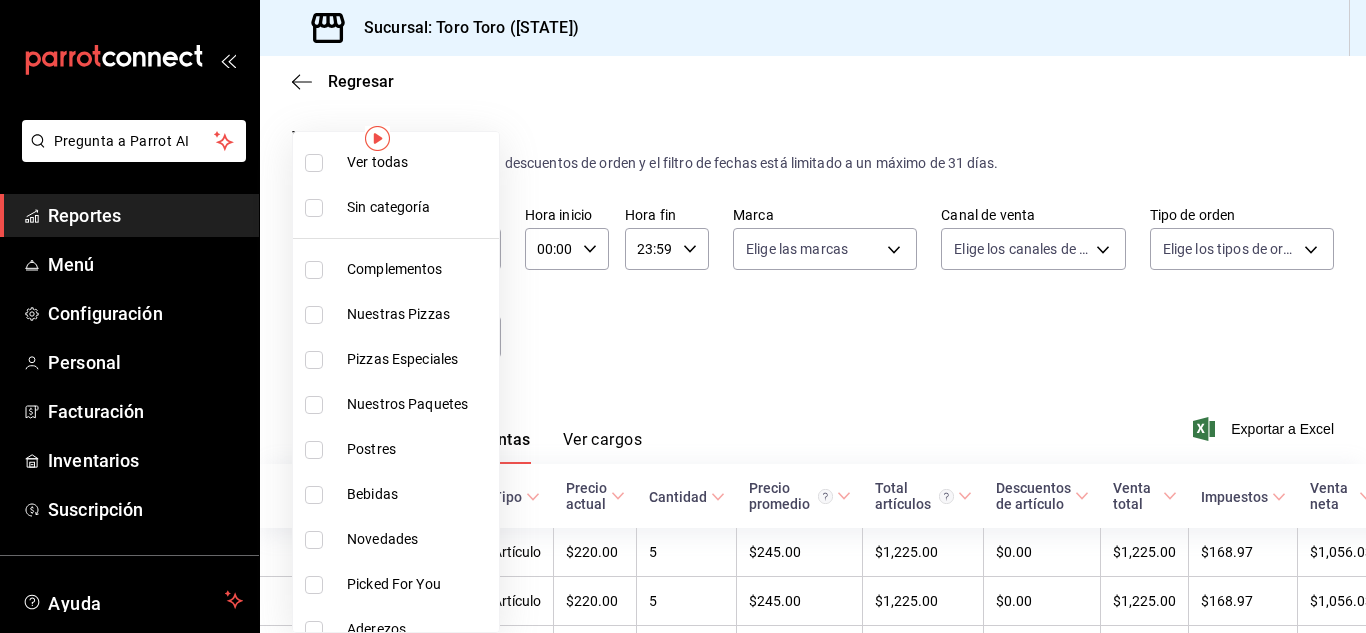 drag, startPoint x: 304, startPoint y: 498, endPoint x: 437, endPoint y: 427, distance: 150.76472 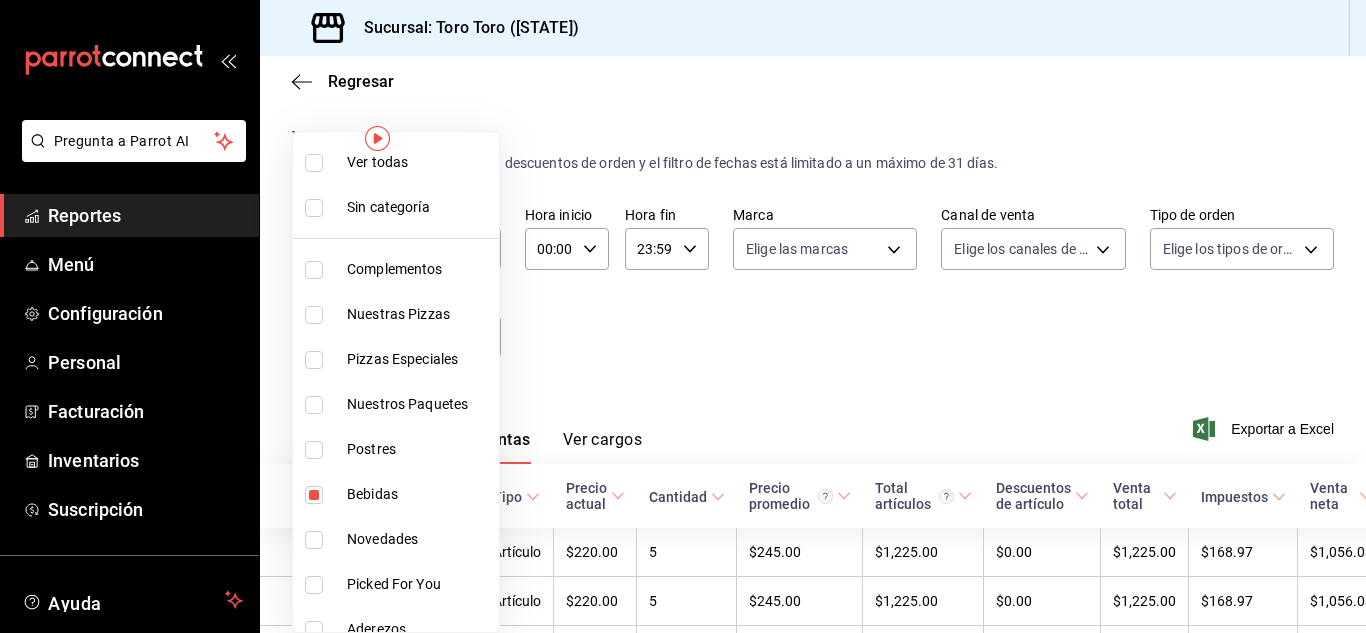 type on "b7036455-b84b-4f87-8260-2e38ca45290f" 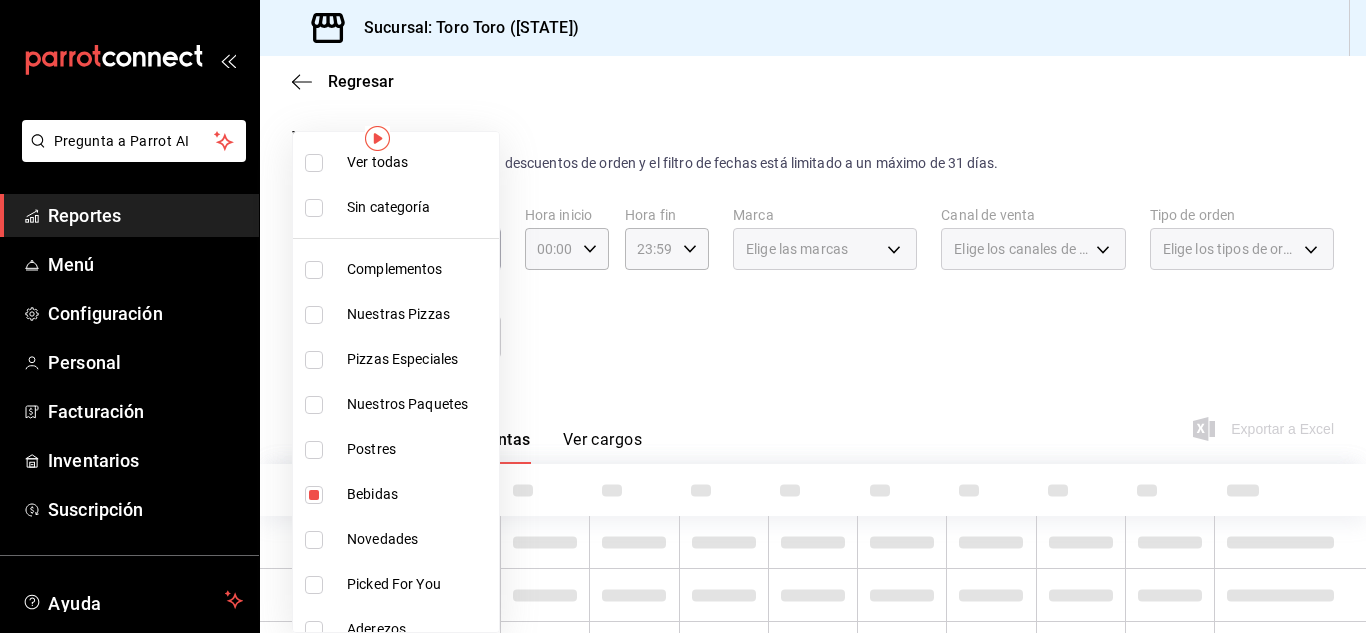 click at bounding box center [683, 316] 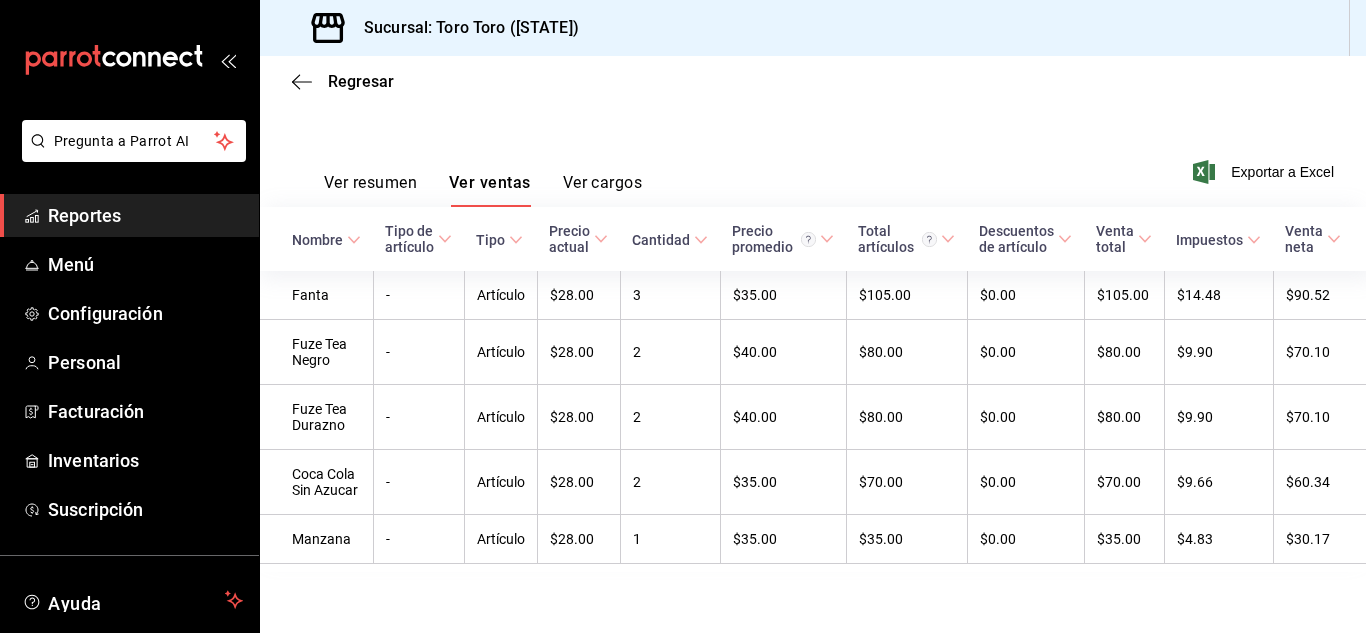 scroll, scrollTop: 285, scrollLeft: 0, axis: vertical 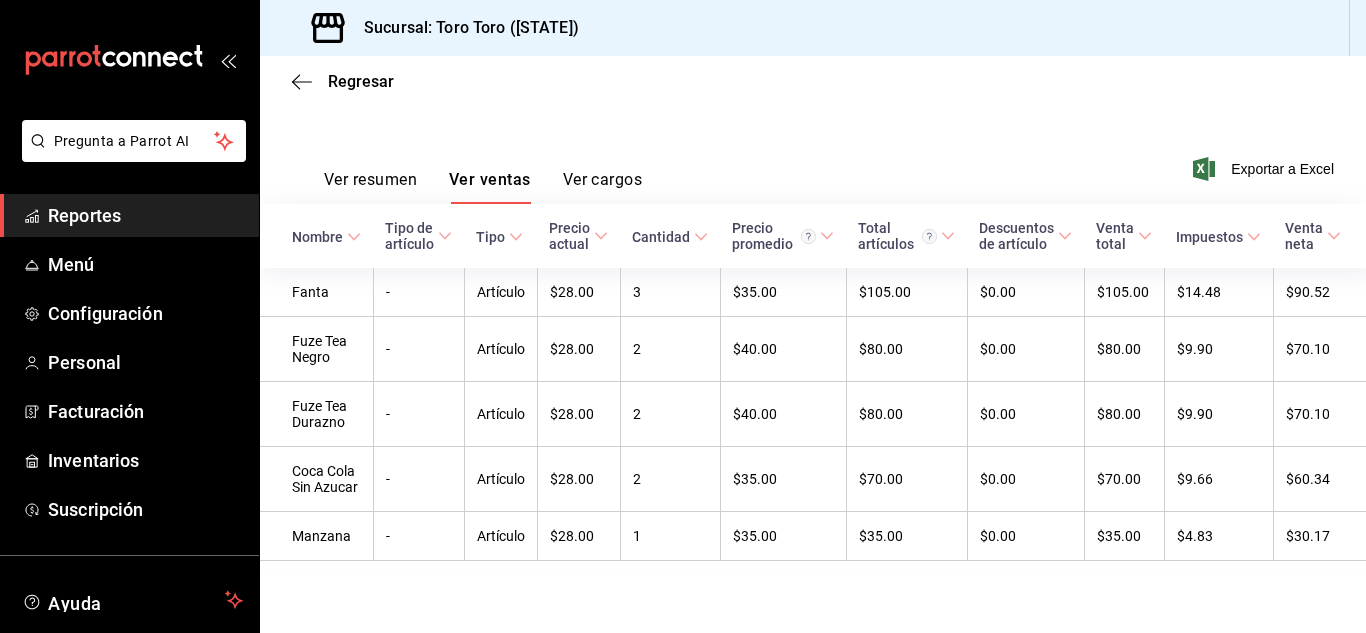 click 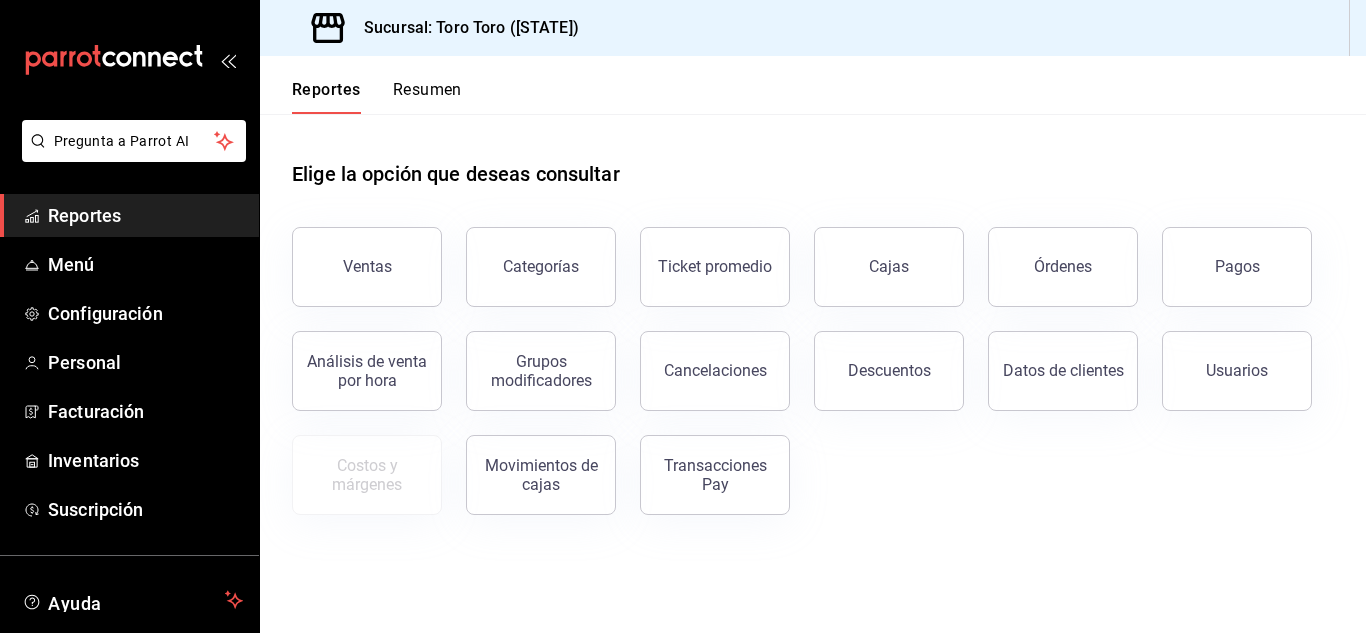 click on "Cajas" at bounding box center [889, 266] 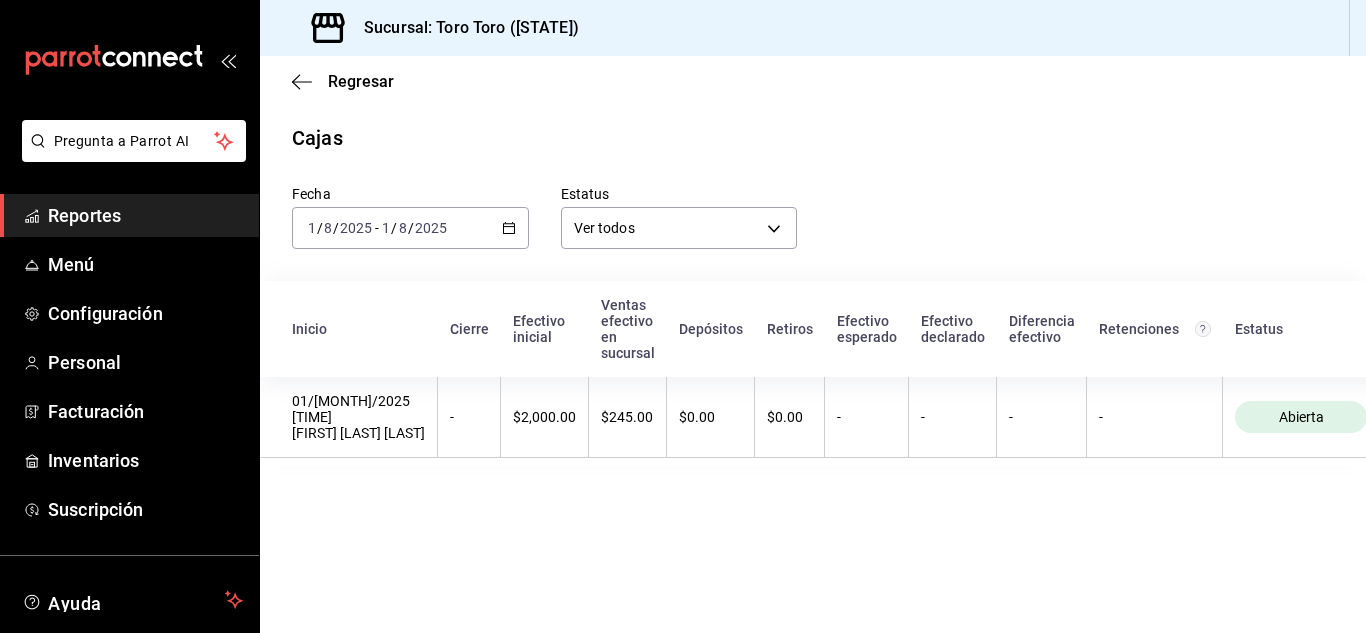 click 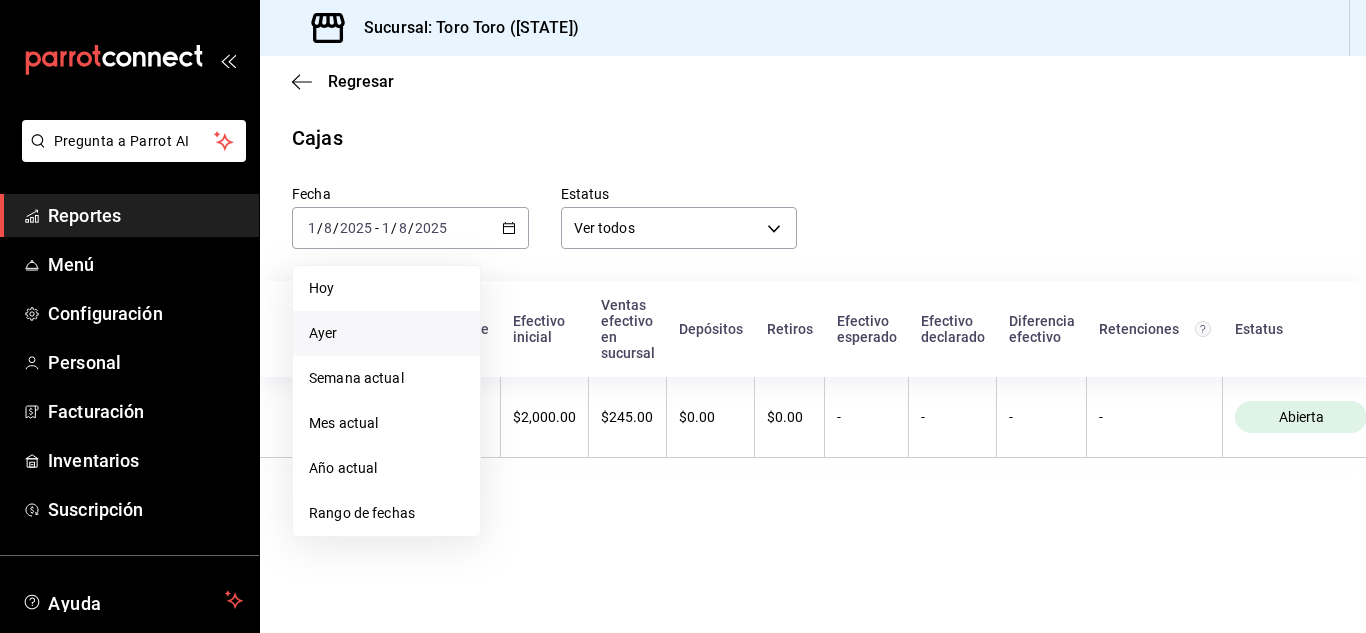 click on "Ayer" at bounding box center [386, 333] 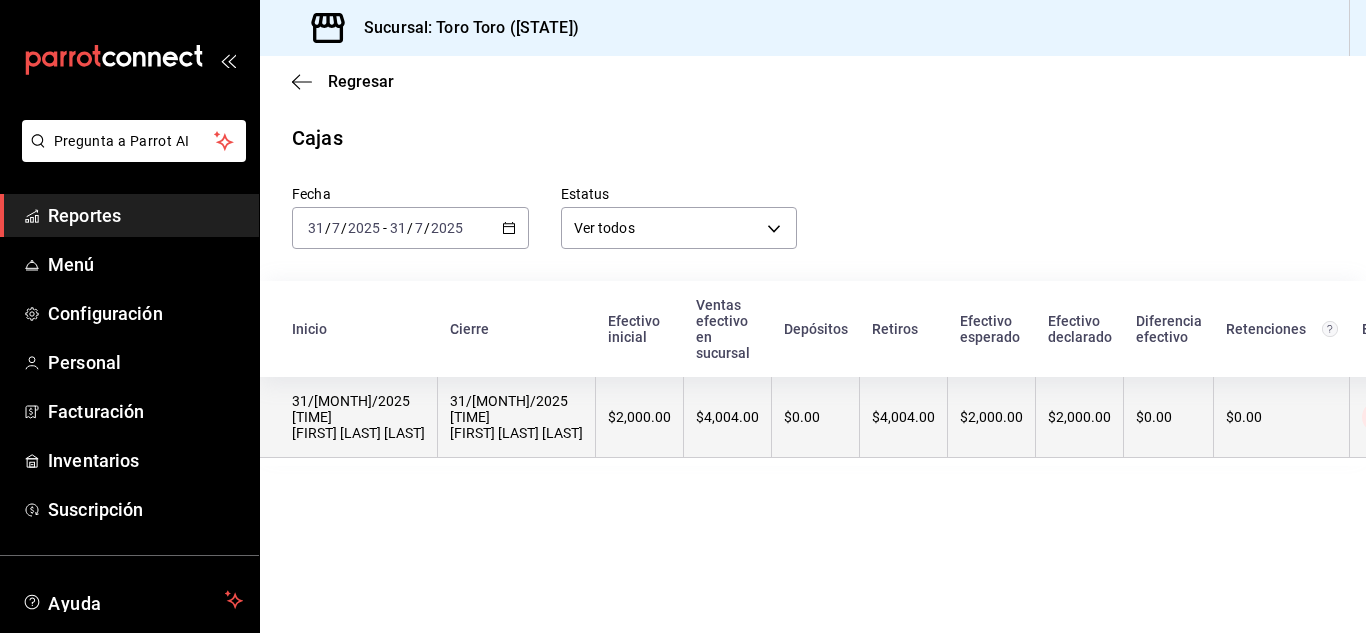 click on "31/[MONTH]/2025
[TIME]
[FIRST] [LAST] [LAST]" at bounding box center [516, 417] 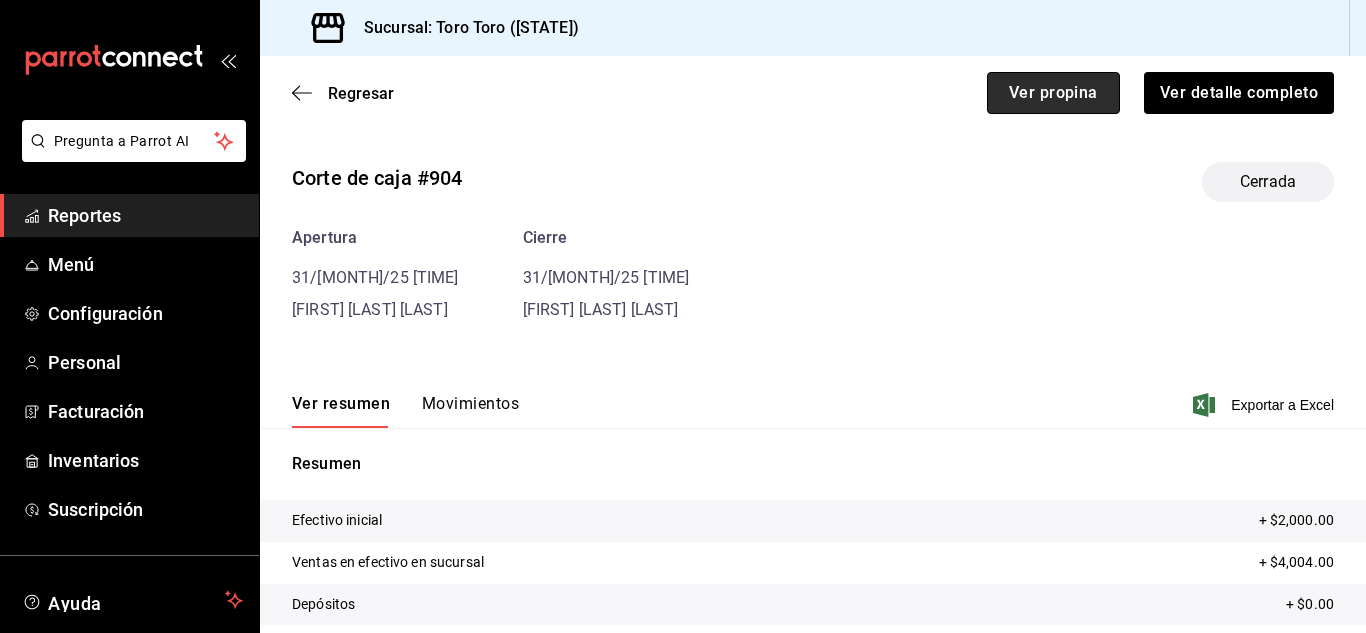 click on "Ver propina" at bounding box center (1053, 93) 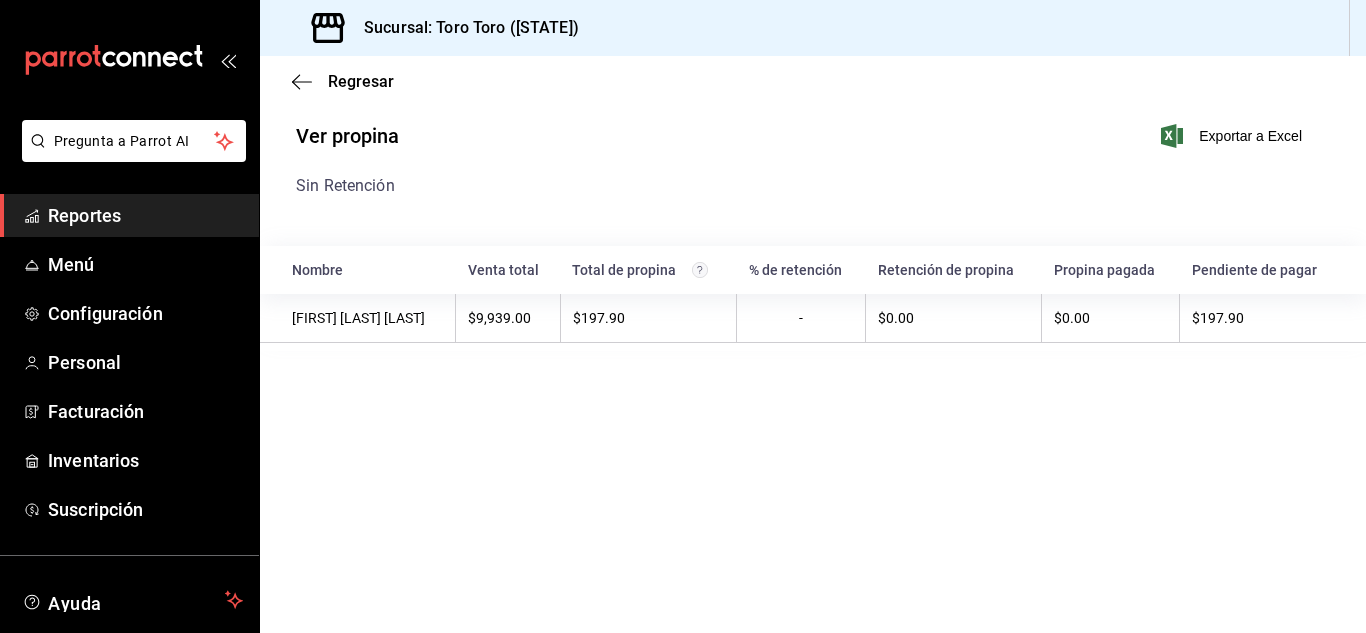 click on "Reportes" at bounding box center (145, 215) 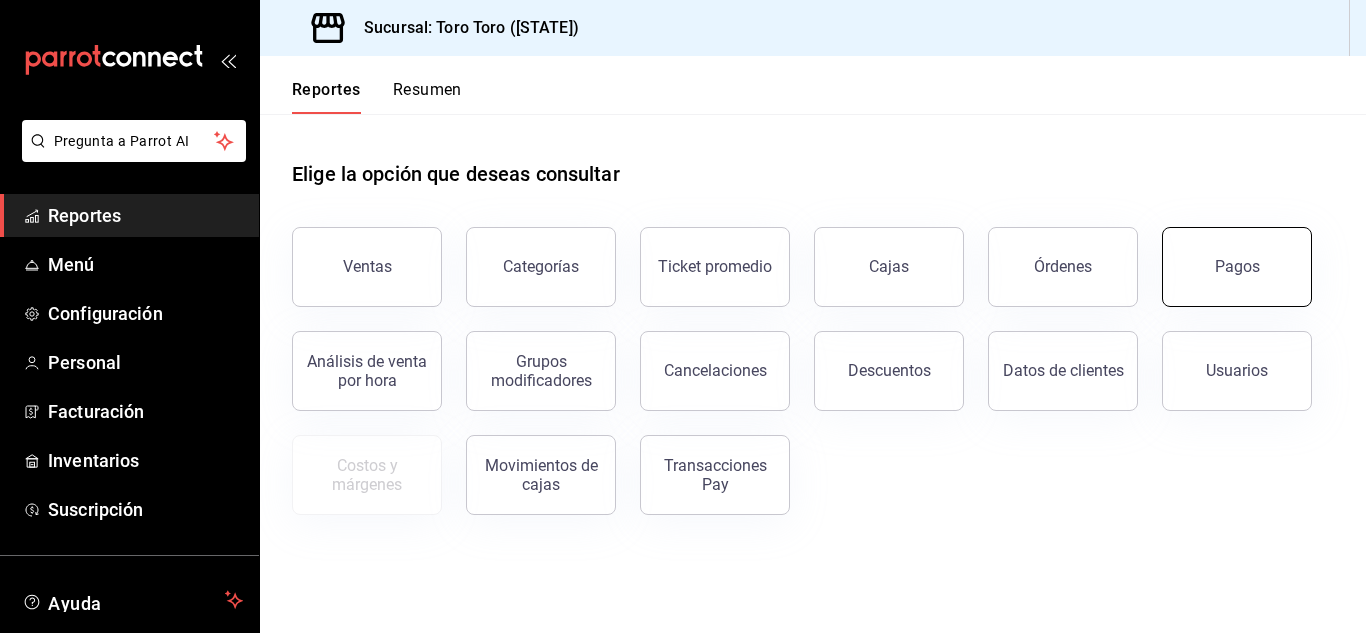 click on "Pagos" at bounding box center [1237, 267] 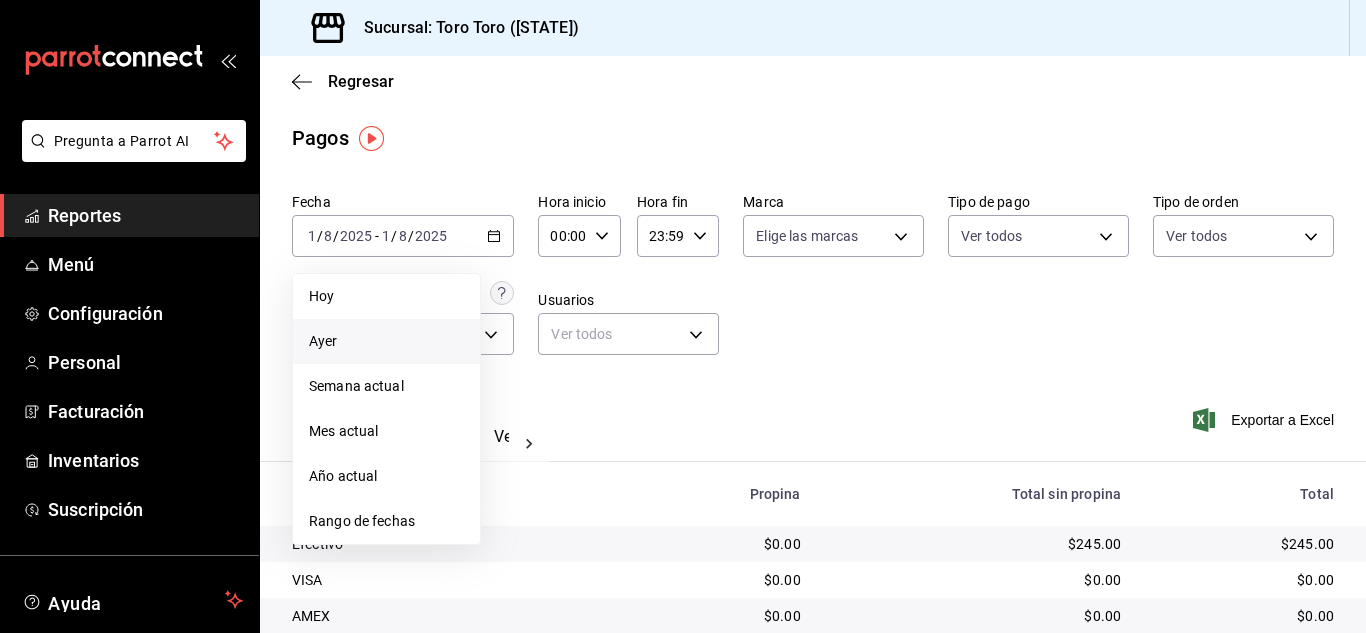 click on "Ayer" at bounding box center [386, 341] 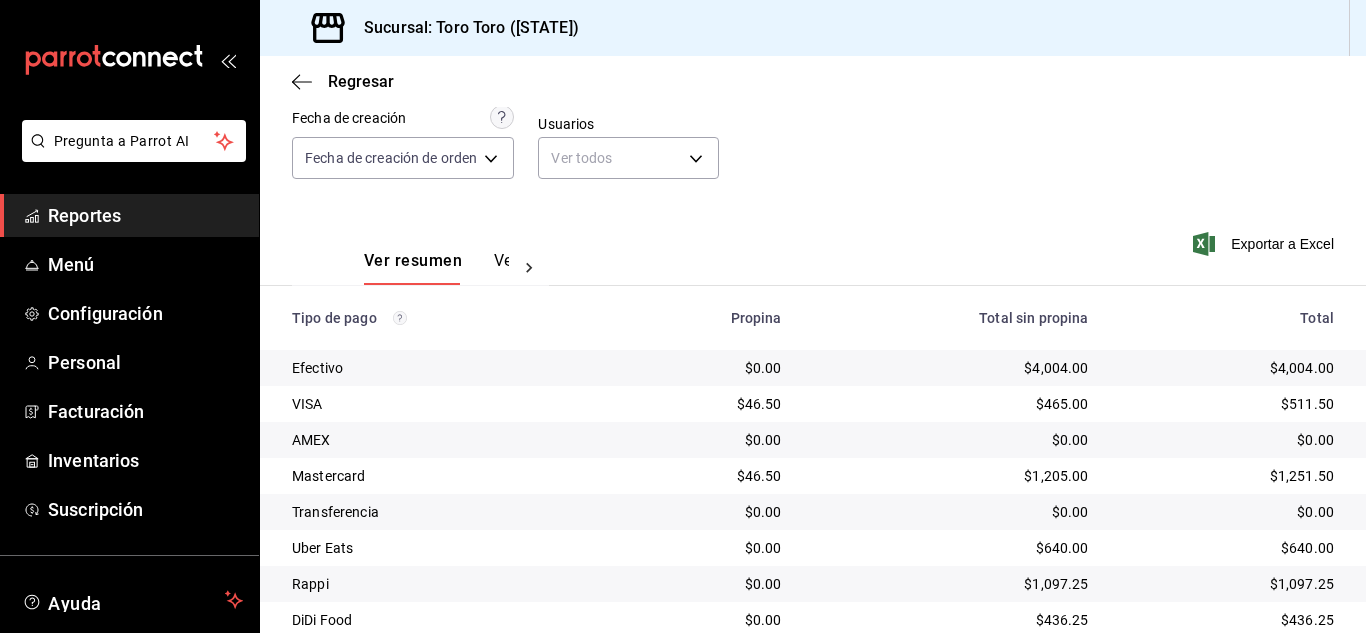 scroll, scrollTop: 286, scrollLeft: 0, axis: vertical 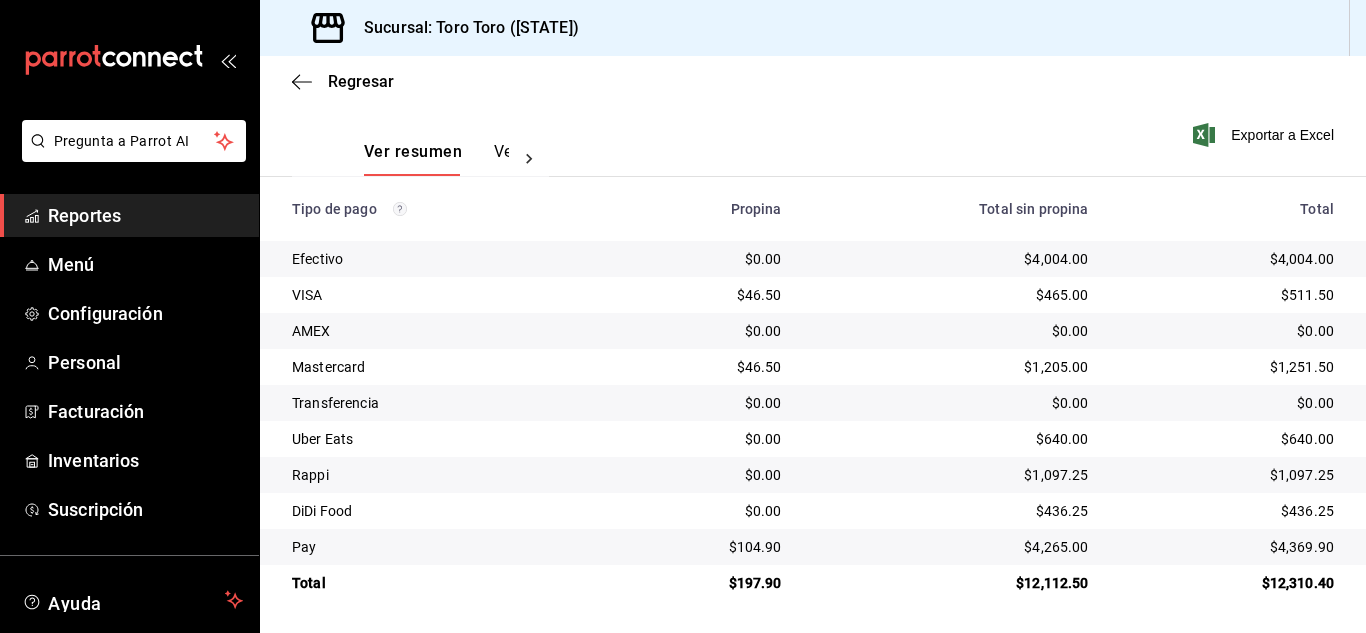 click on "Reportes" at bounding box center (145, 215) 